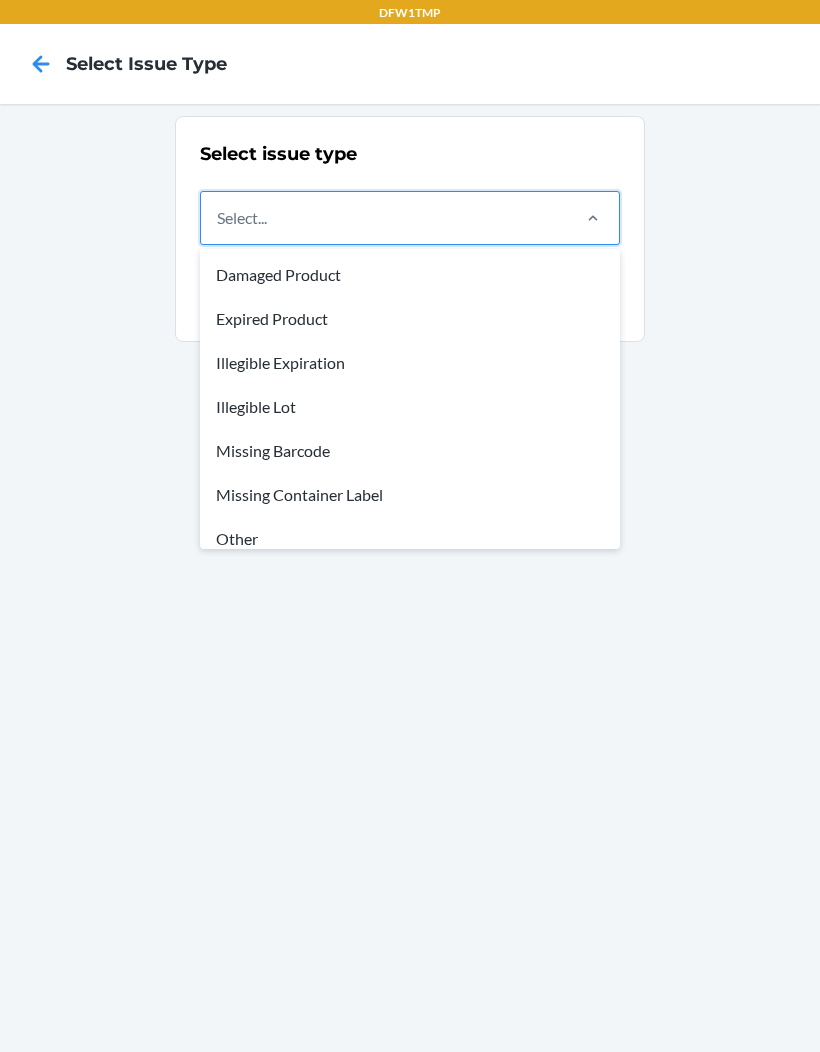 scroll, scrollTop: 0, scrollLeft: 0, axis: both 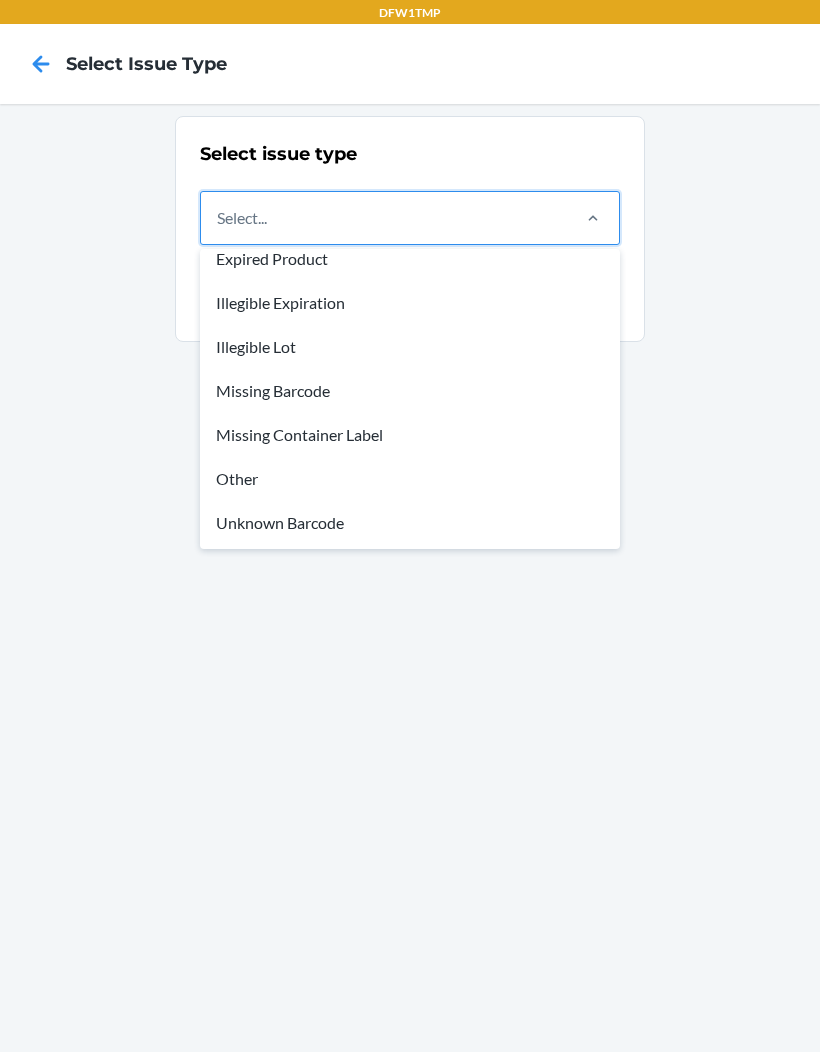 click on "Missing Barcode" at bounding box center [410, 391] 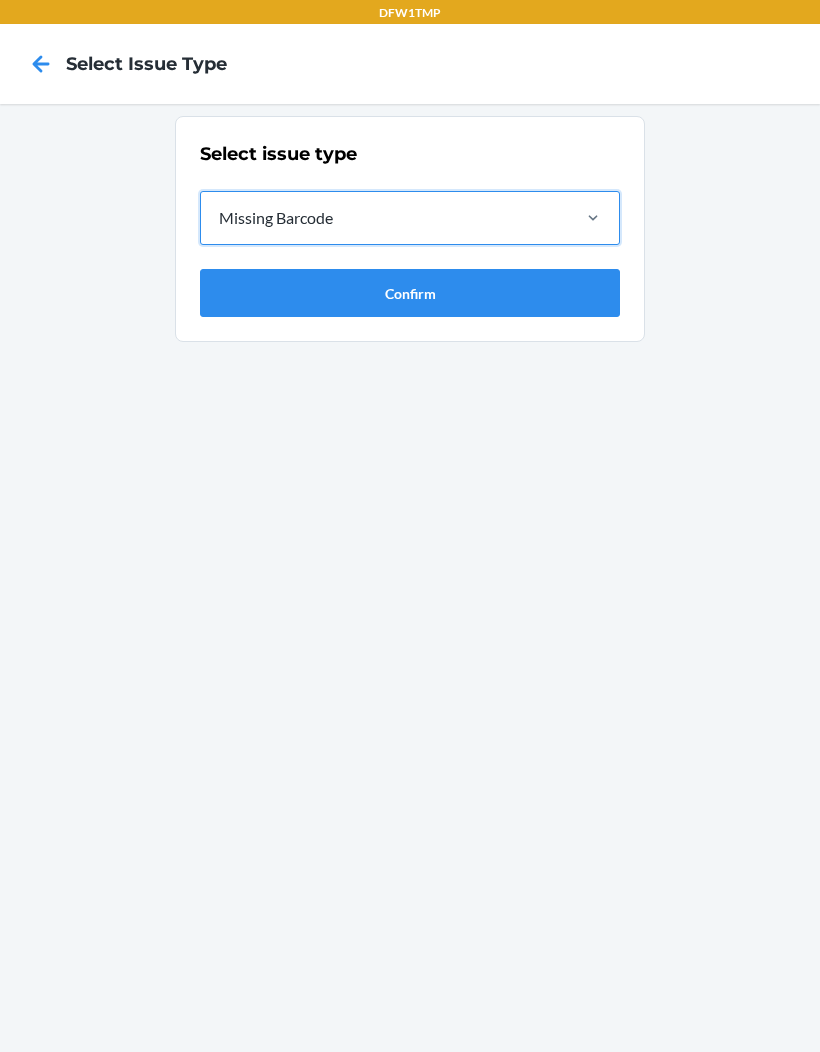 click on "Confirm" at bounding box center [410, 293] 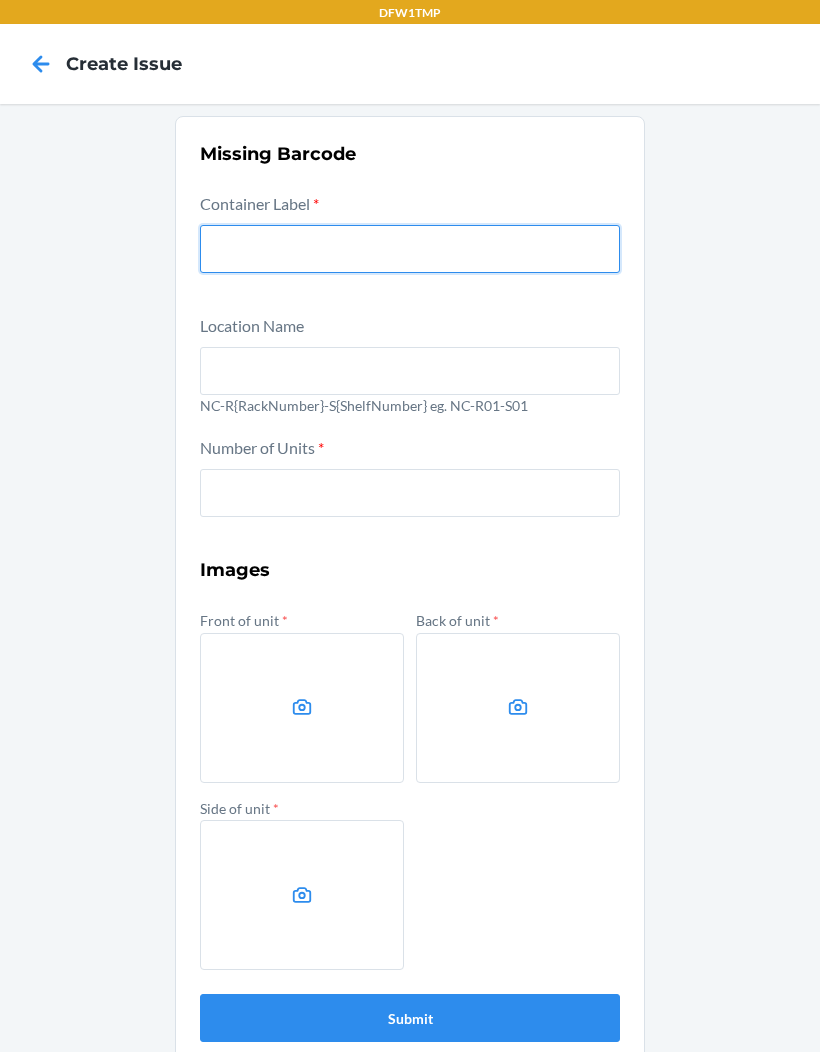 click at bounding box center (410, 249) 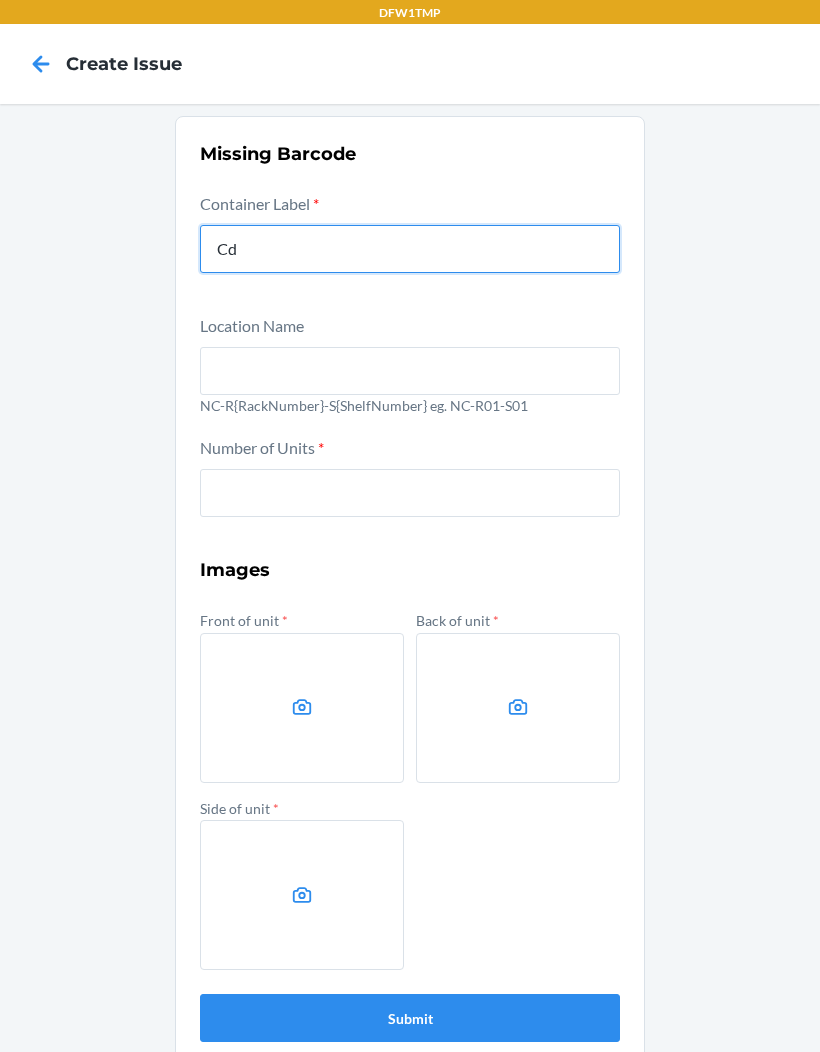 type on "CD8BXNFJ4TJ" 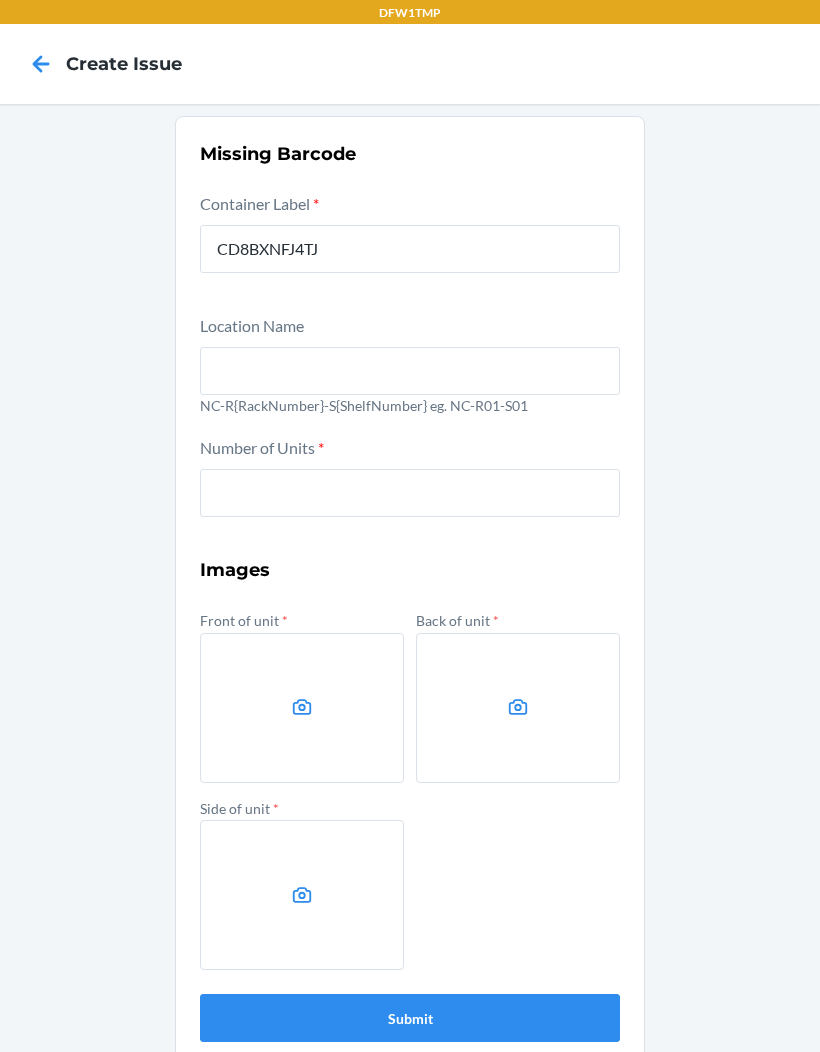 scroll, scrollTop: 0, scrollLeft: 0, axis: both 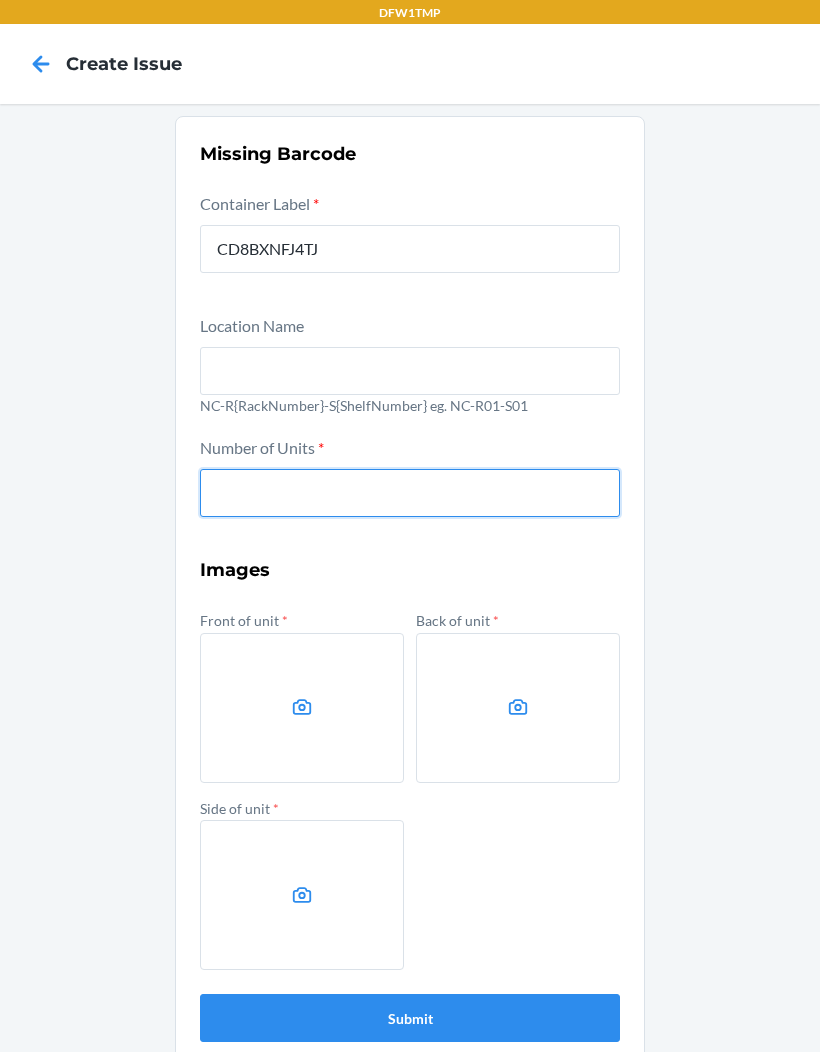 click at bounding box center (410, 493) 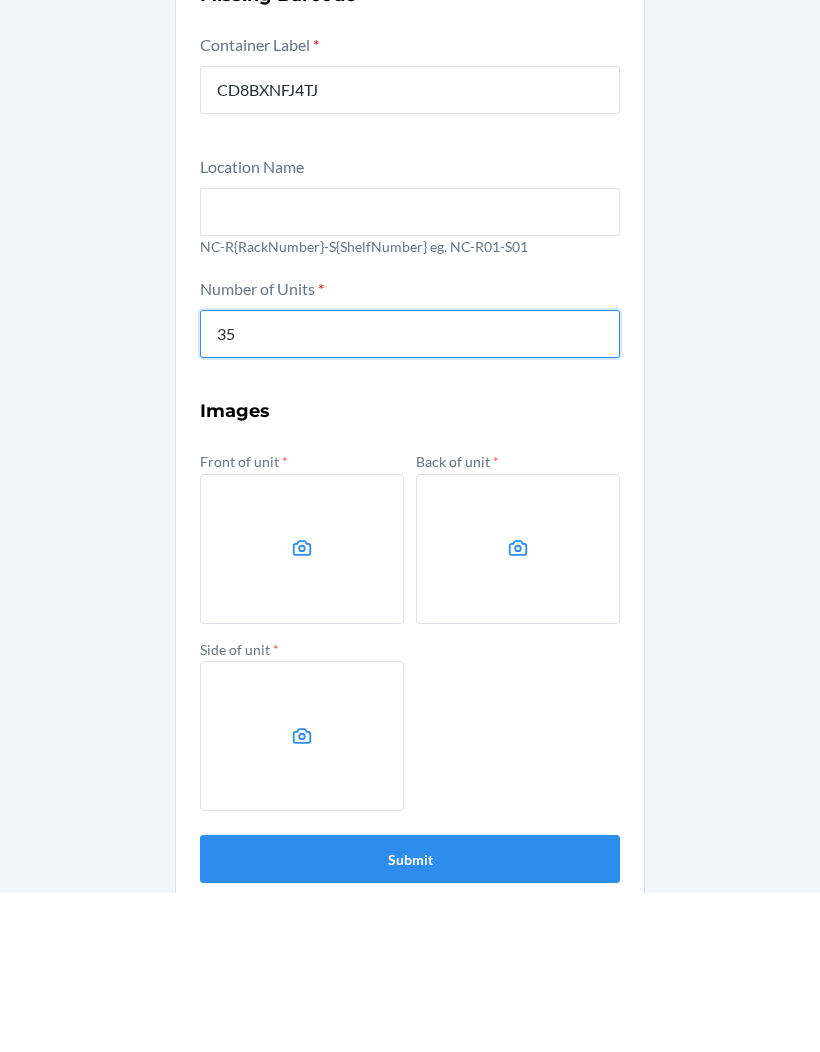 type on "35" 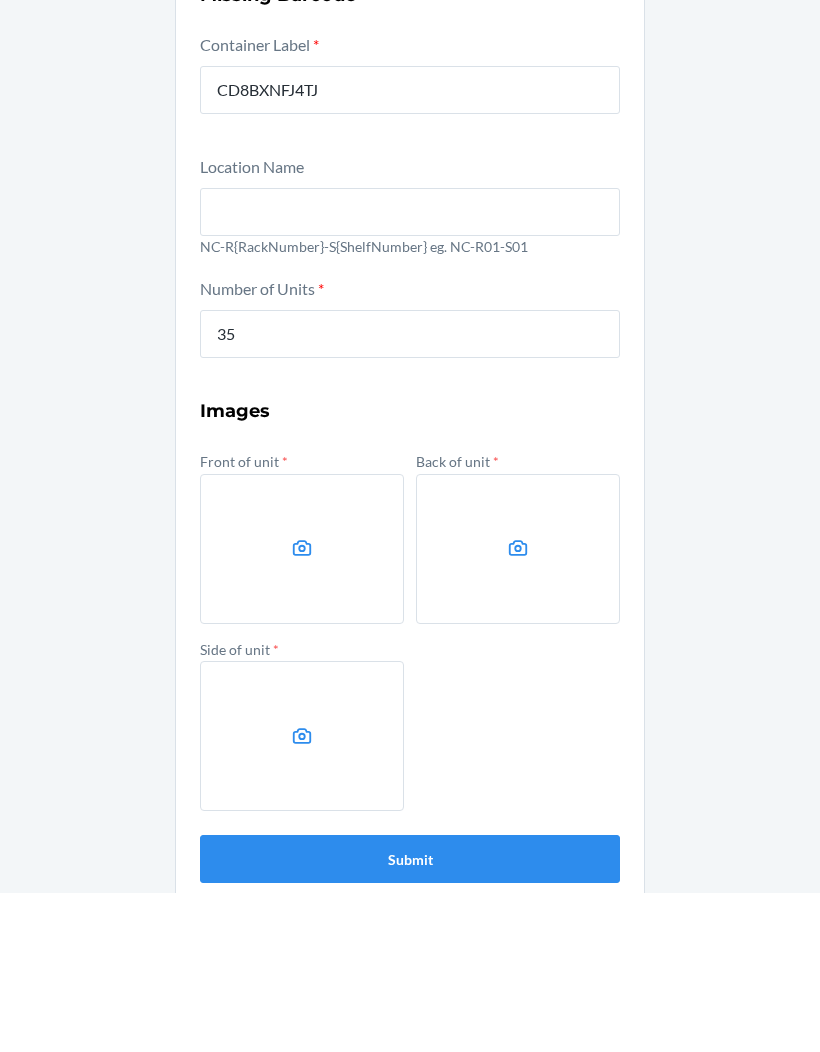 click at bounding box center (302, 708) 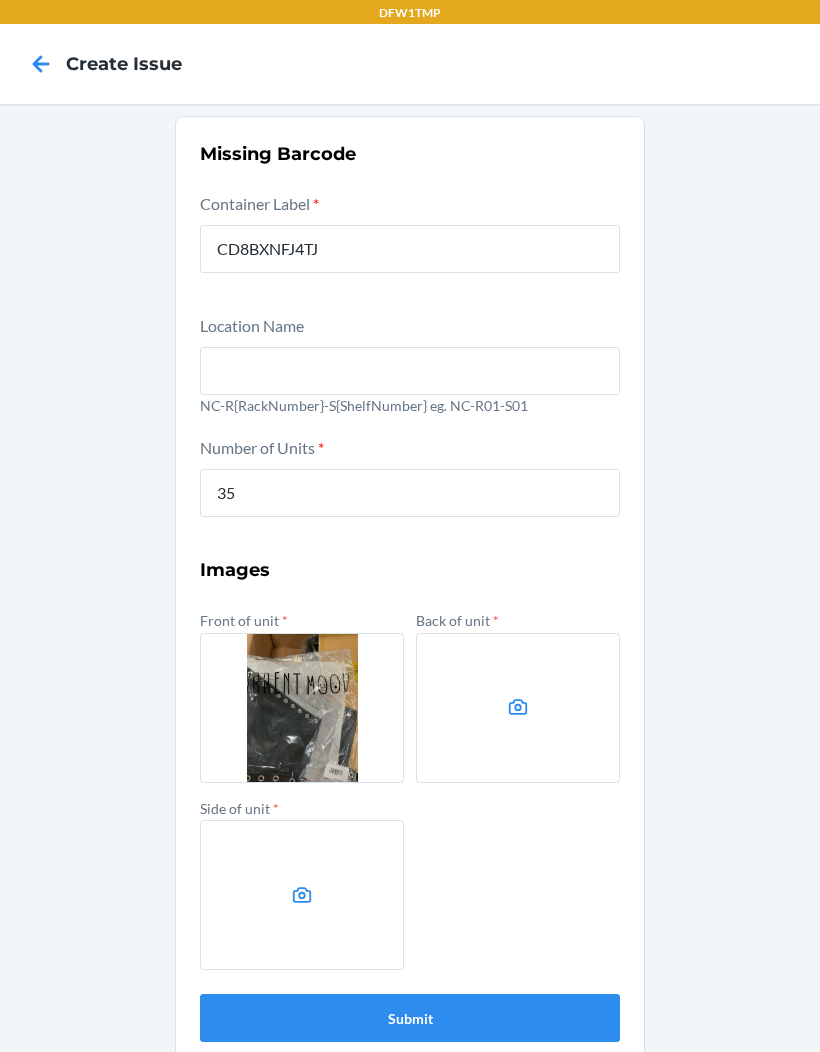 click at bounding box center [518, 708] 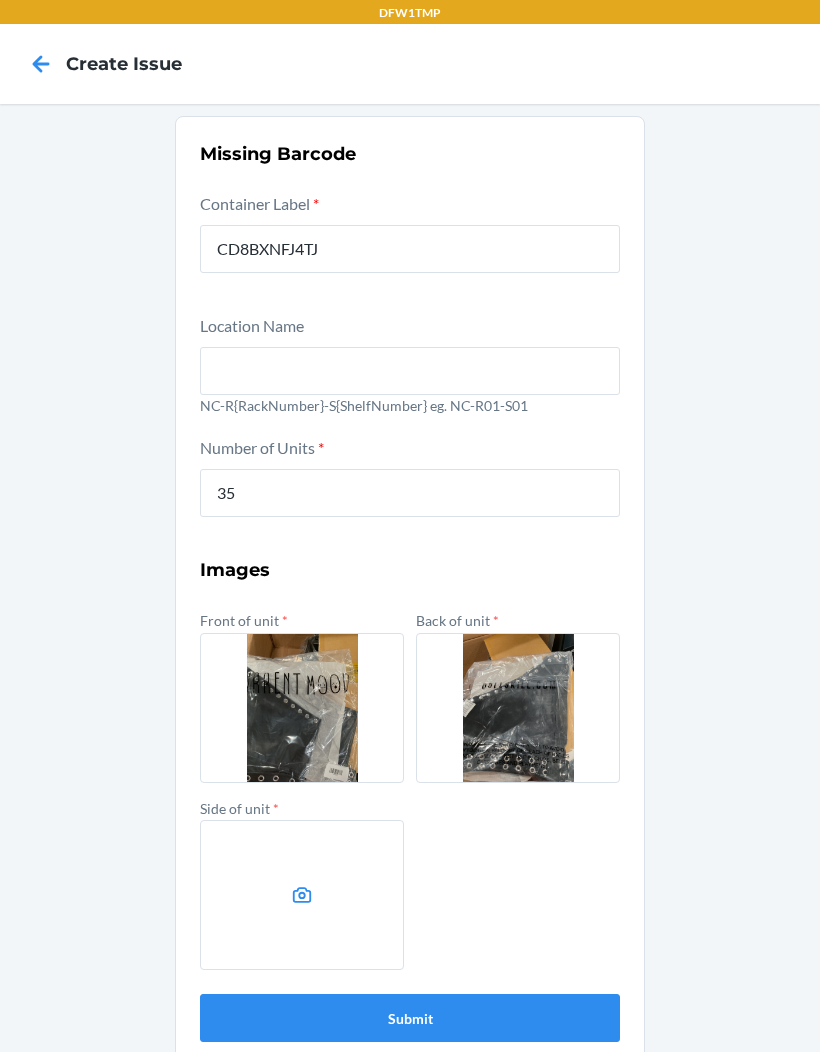 click at bounding box center (302, 895) 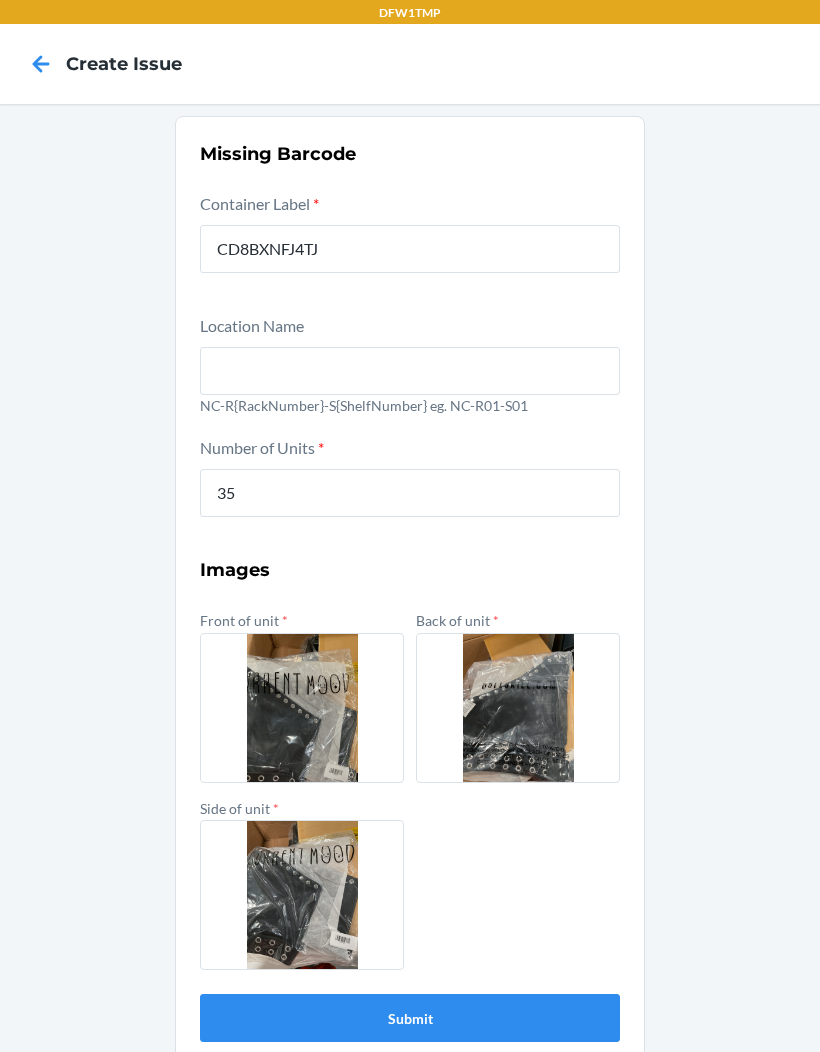 click on "Submit" at bounding box center [410, 1018] 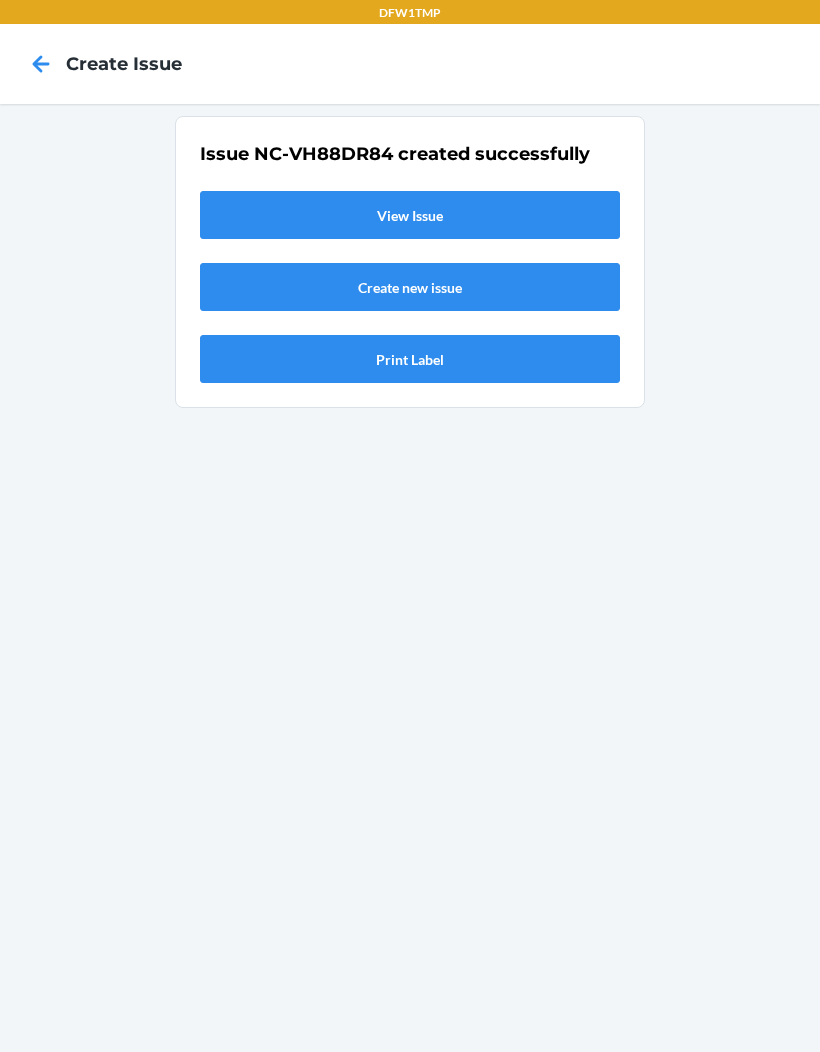 click on "View Issue" at bounding box center [410, 215] 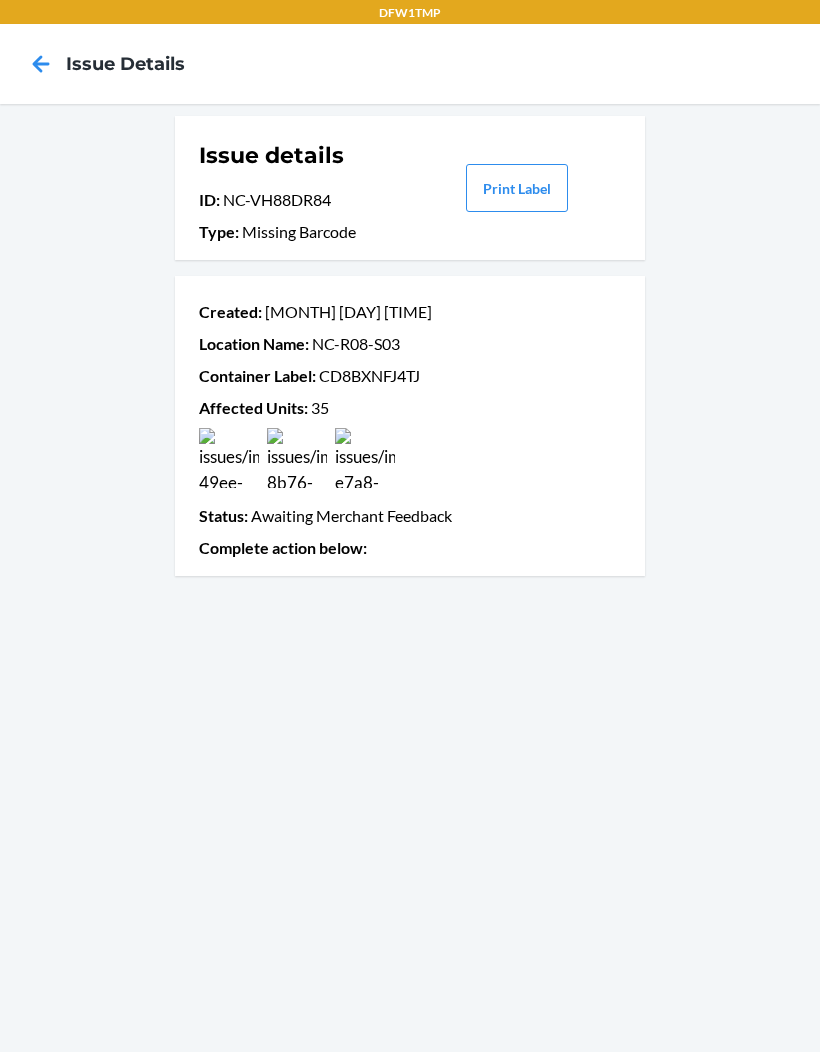 scroll, scrollTop: 0, scrollLeft: 0, axis: both 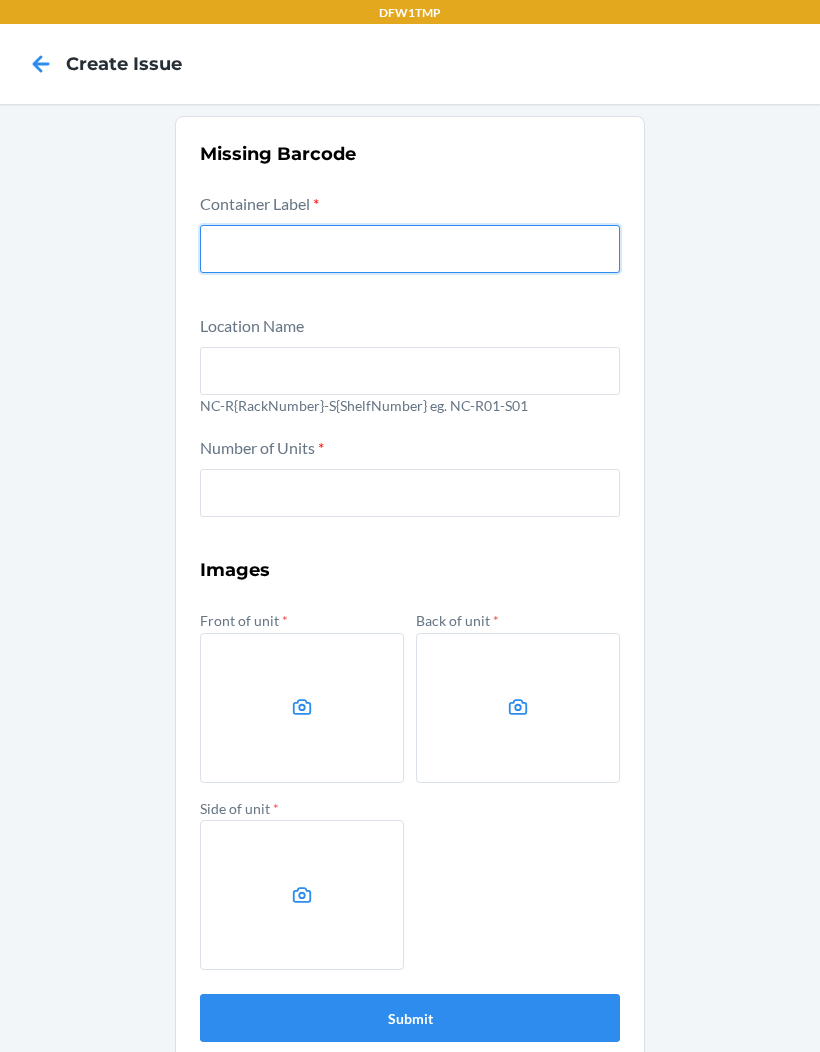 click at bounding box center [410, 249] 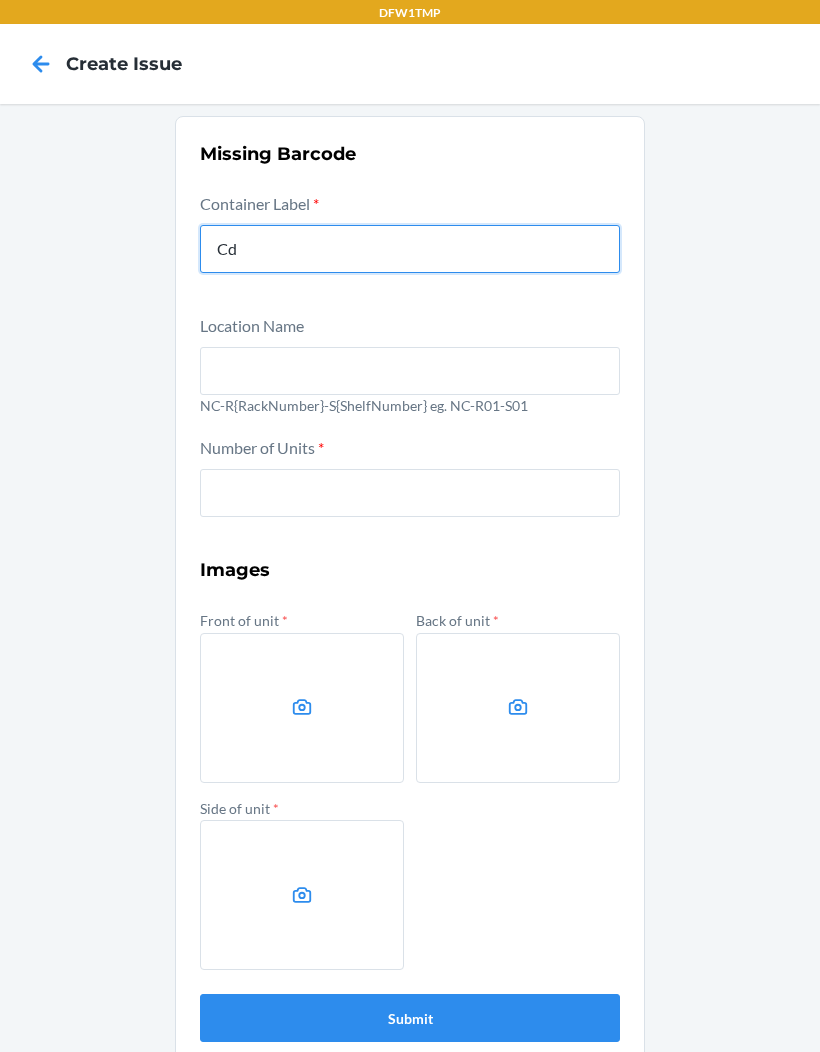type on "CD8BXNFJ4TJ" 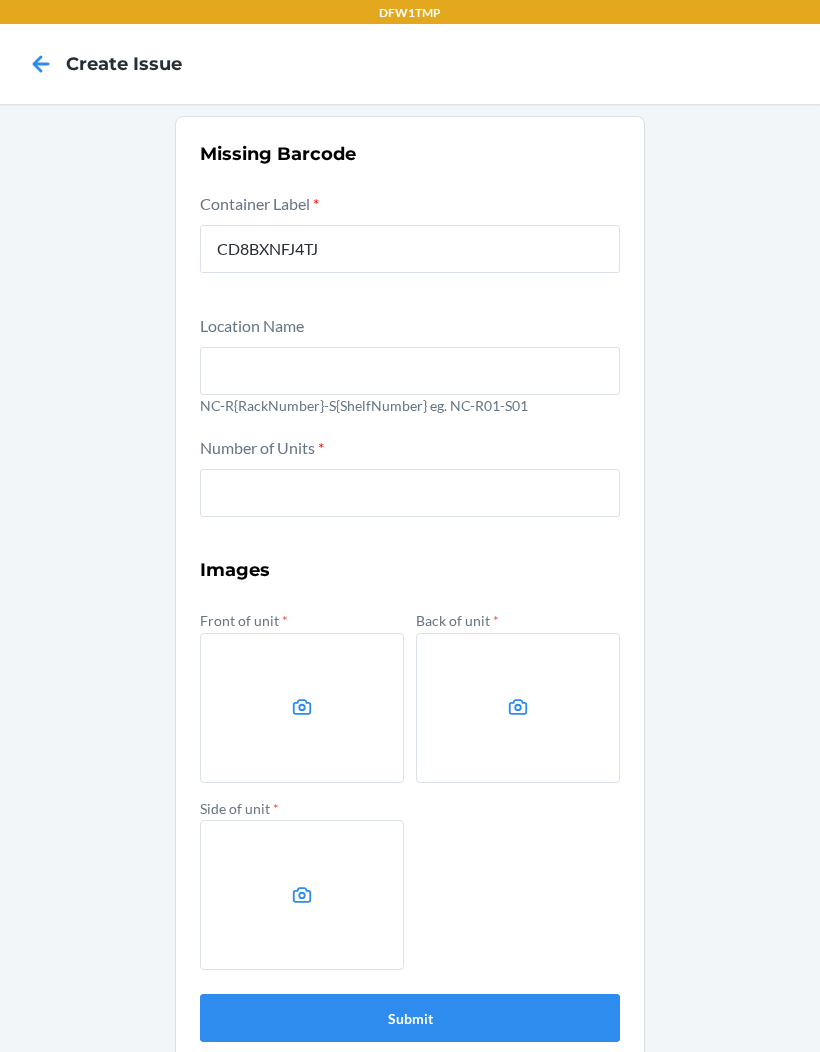 click at bounding box center (410, 493) 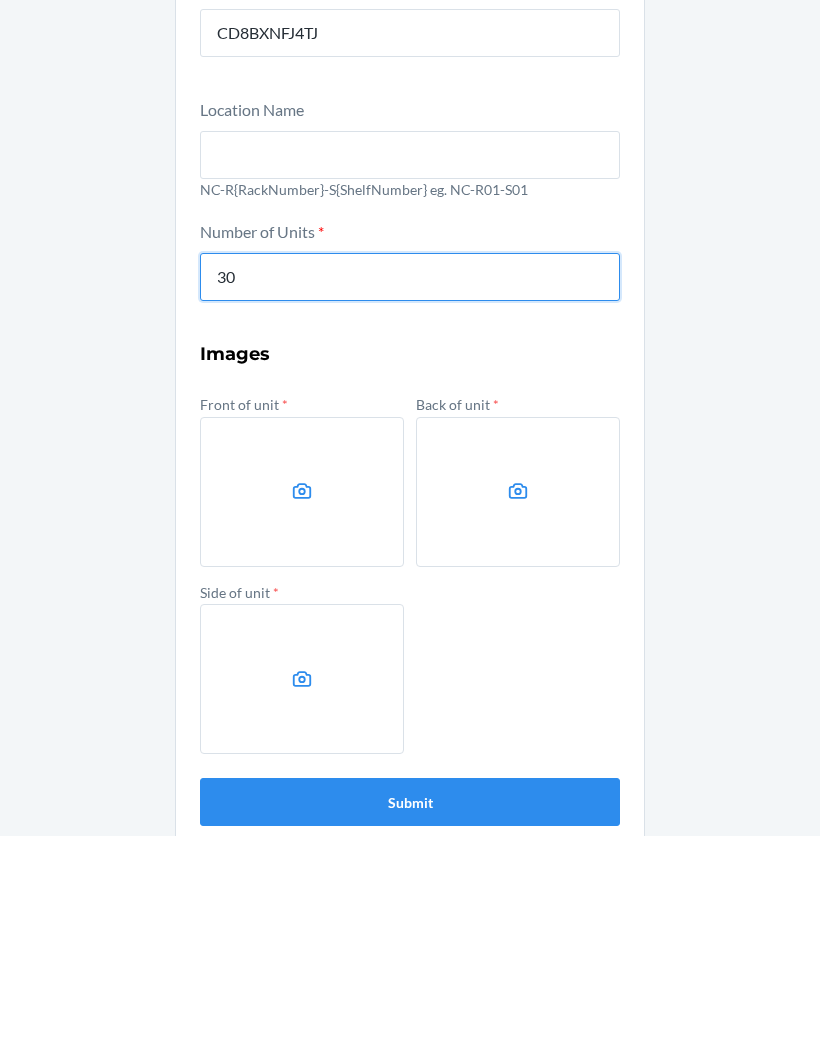 type on "30" 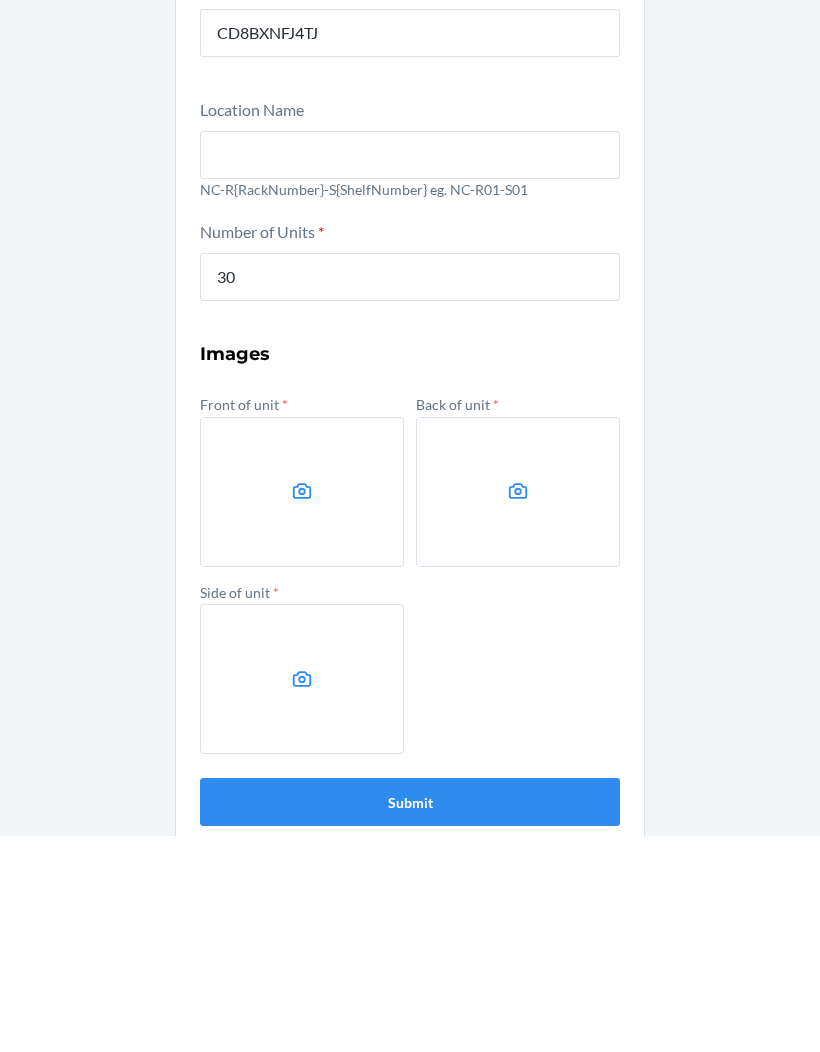 click at bounding box center [302, 708] 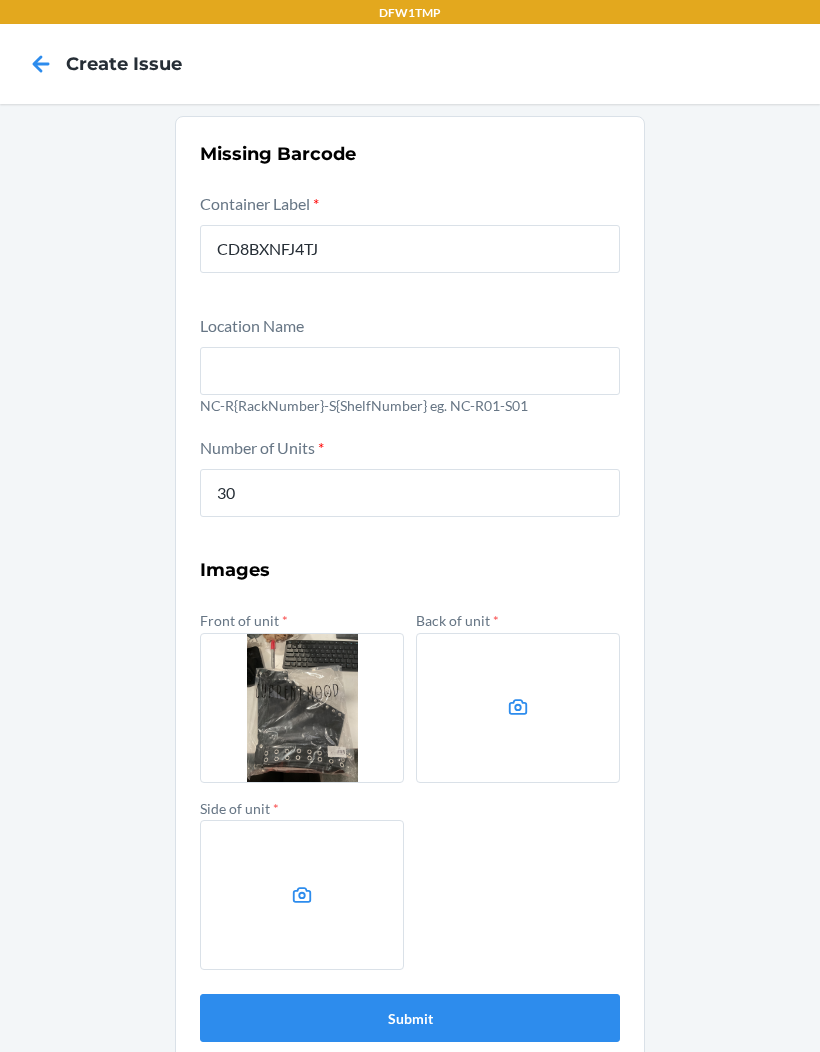click at bounding box center (518, 708) 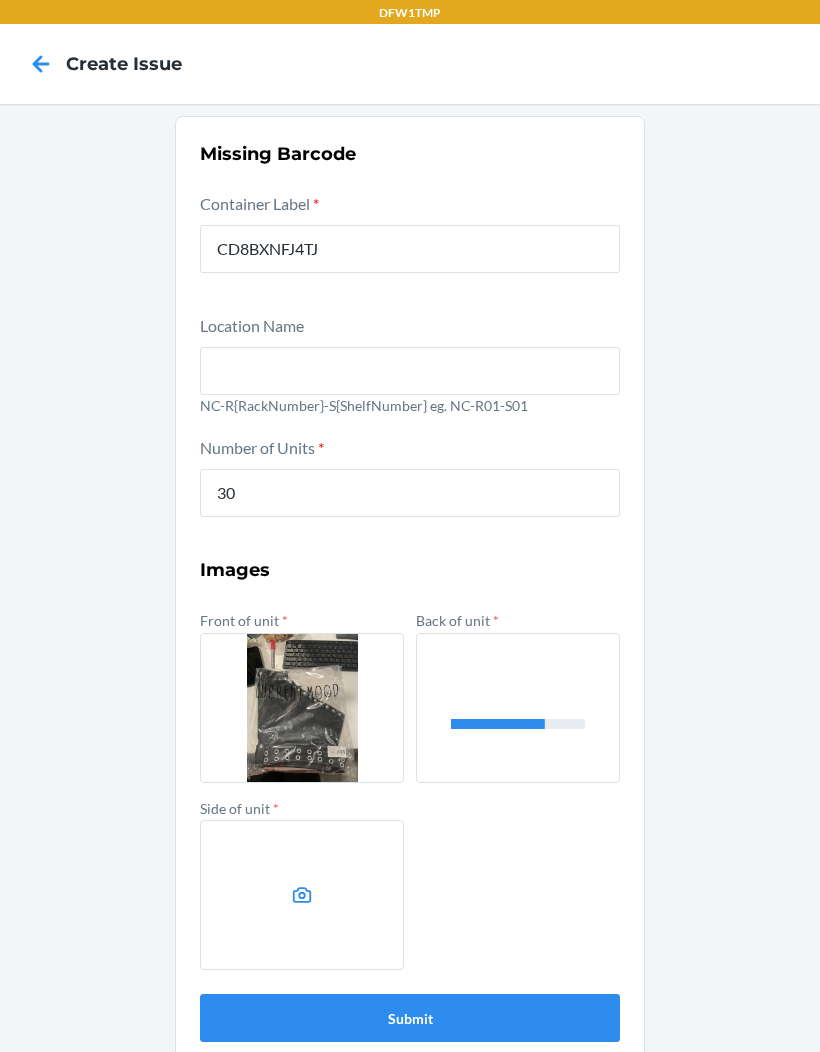 click at bounding box center (302, 895) 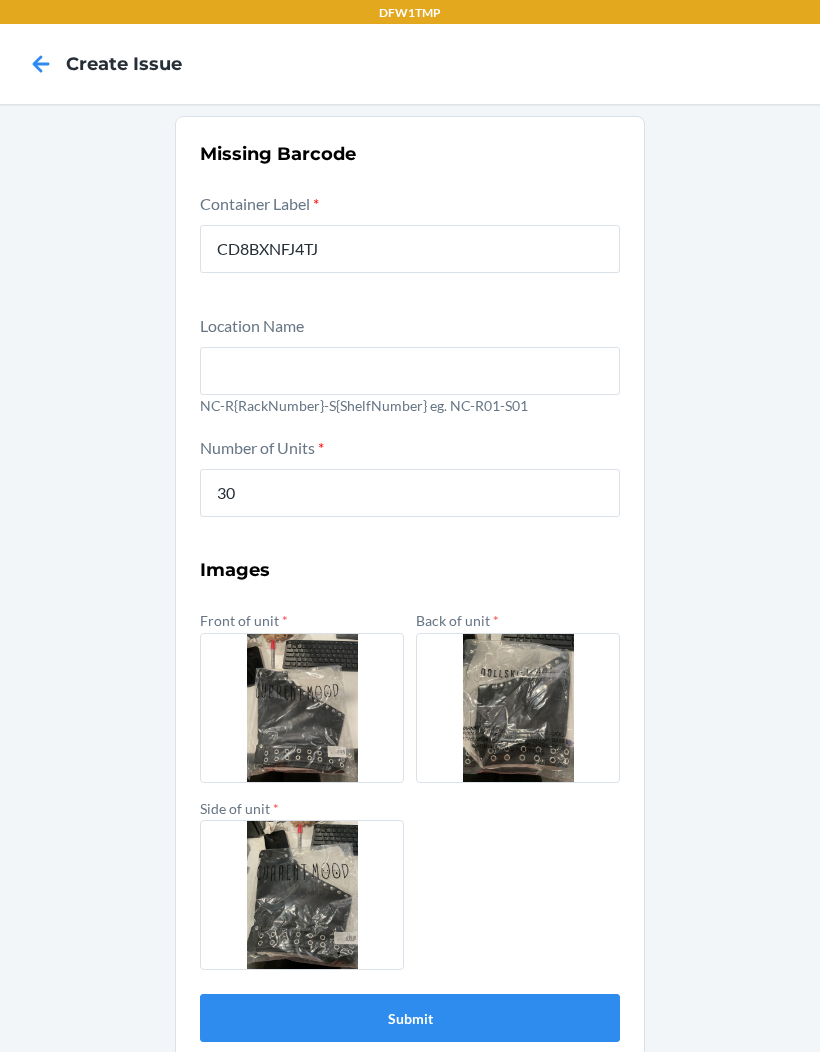 click on "Submit" at bounding box center (410, 1018) 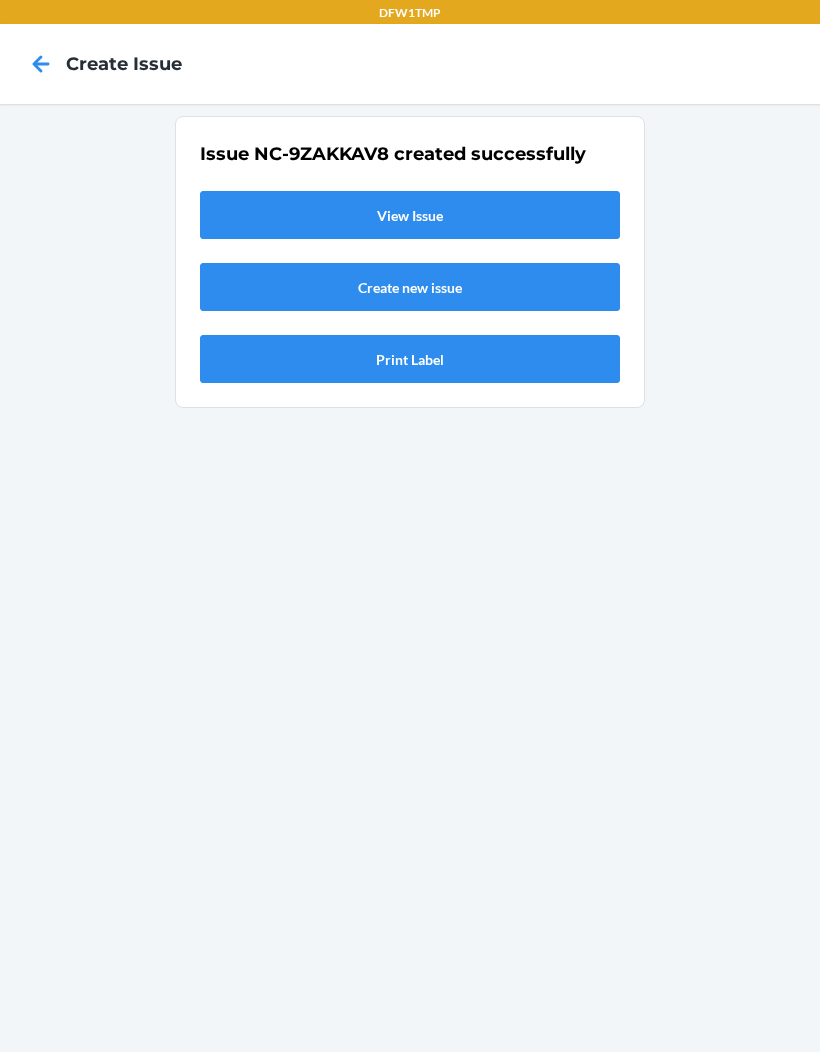 click on "View Issue" at bounding box center (410, 215) 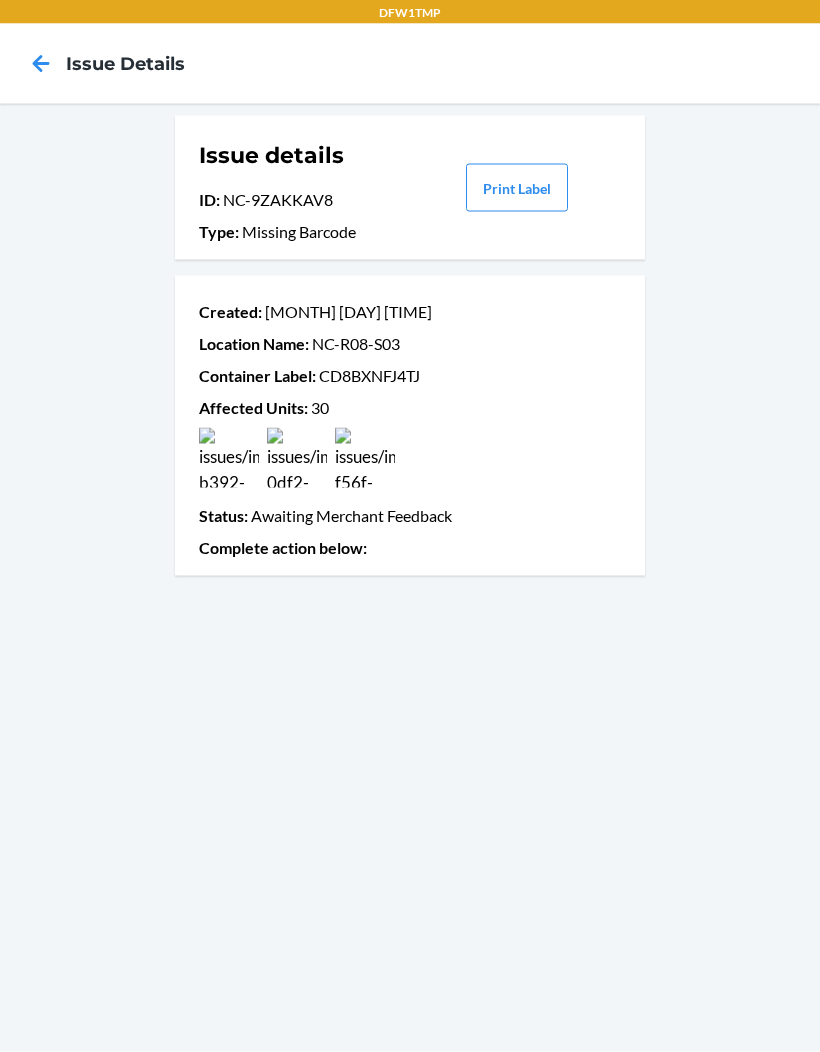 scroll, scrollTop: 0, scrollLeft: 0, axis: both 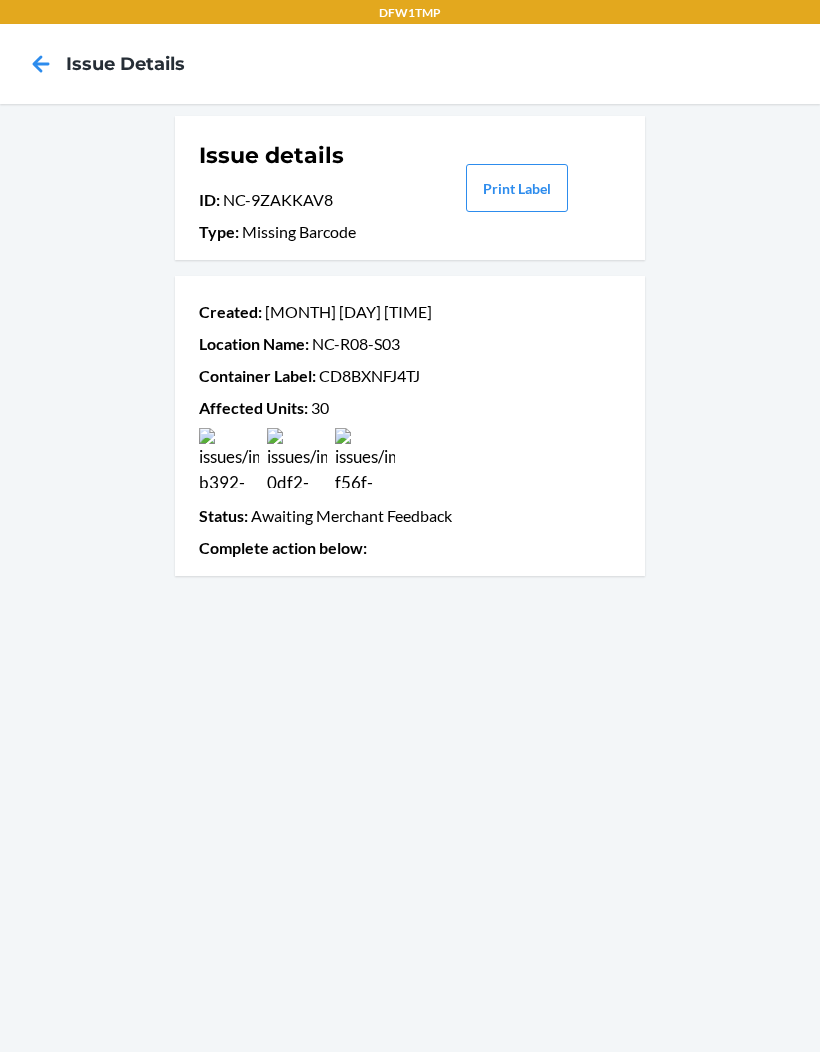 click 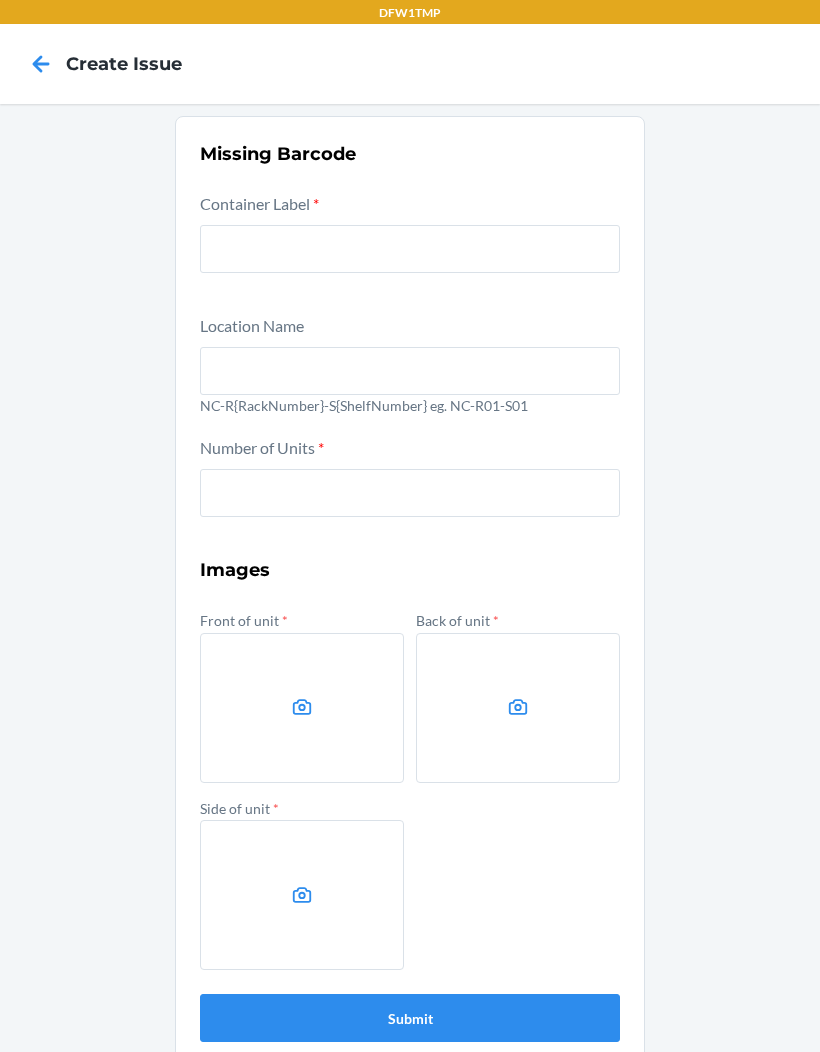 scroll, scrollTop: 0, scrollLeft: 0, axis: both 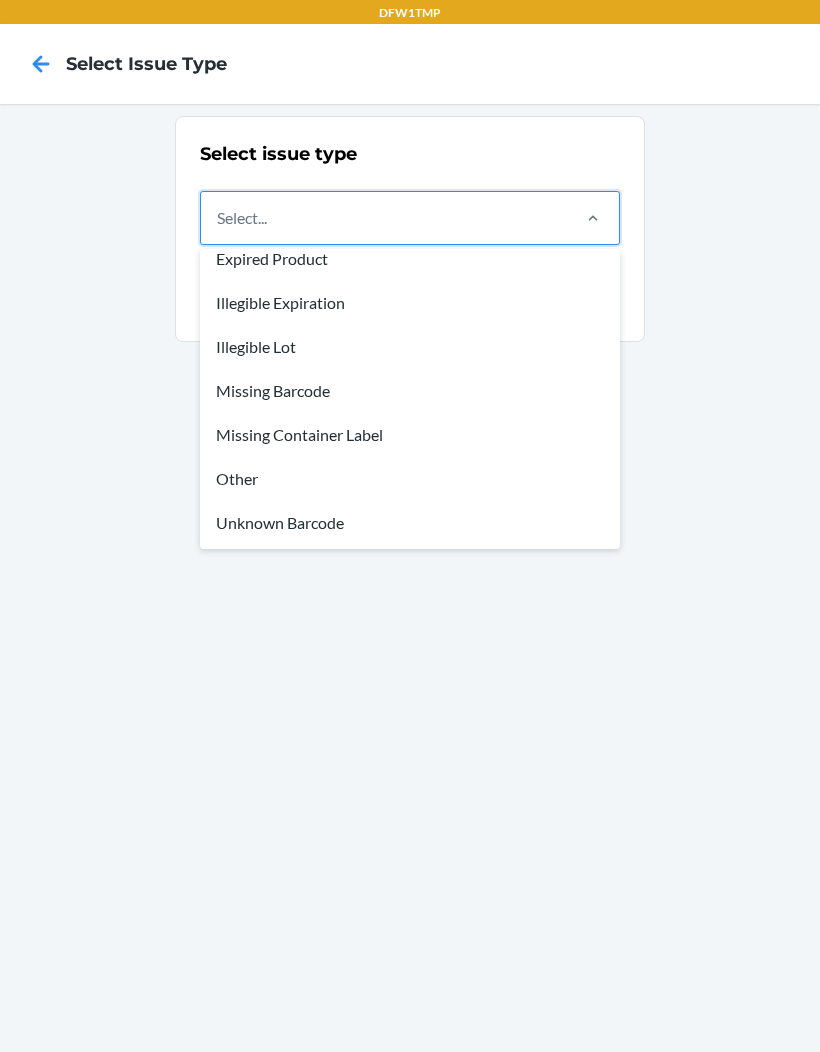 click on "Other" at bounding box center (410, 479) 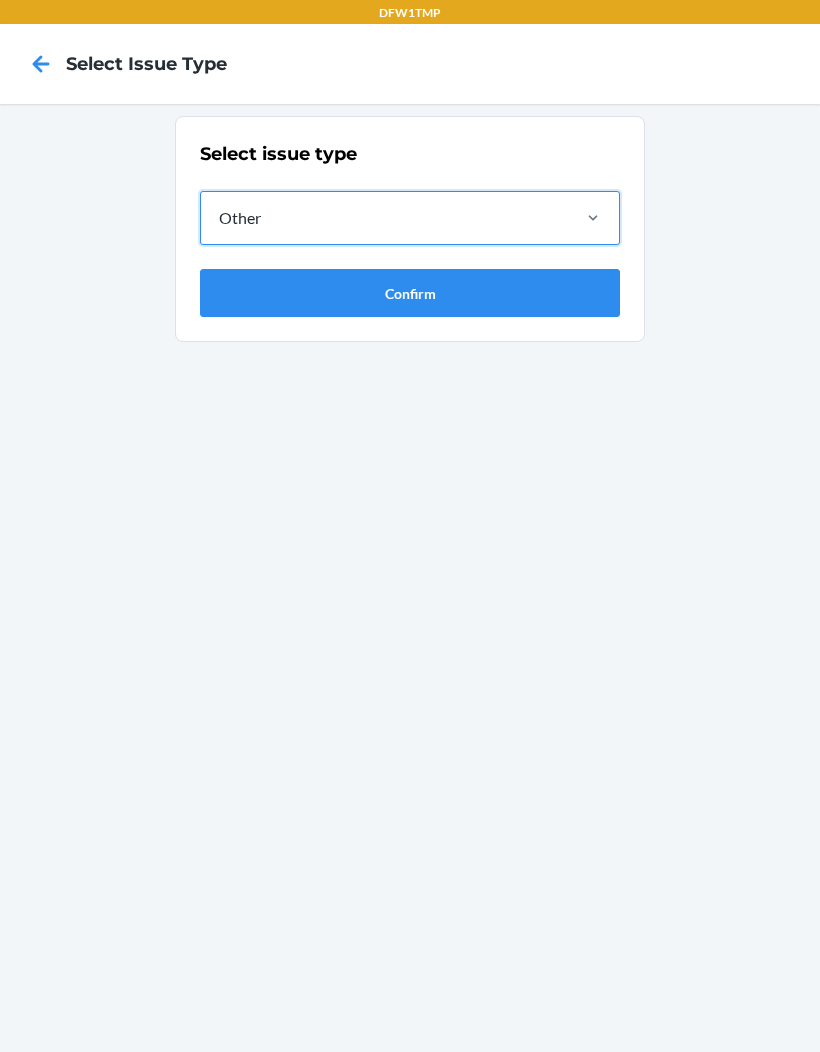 click on "Confirm" at bounding box center [410, 293] 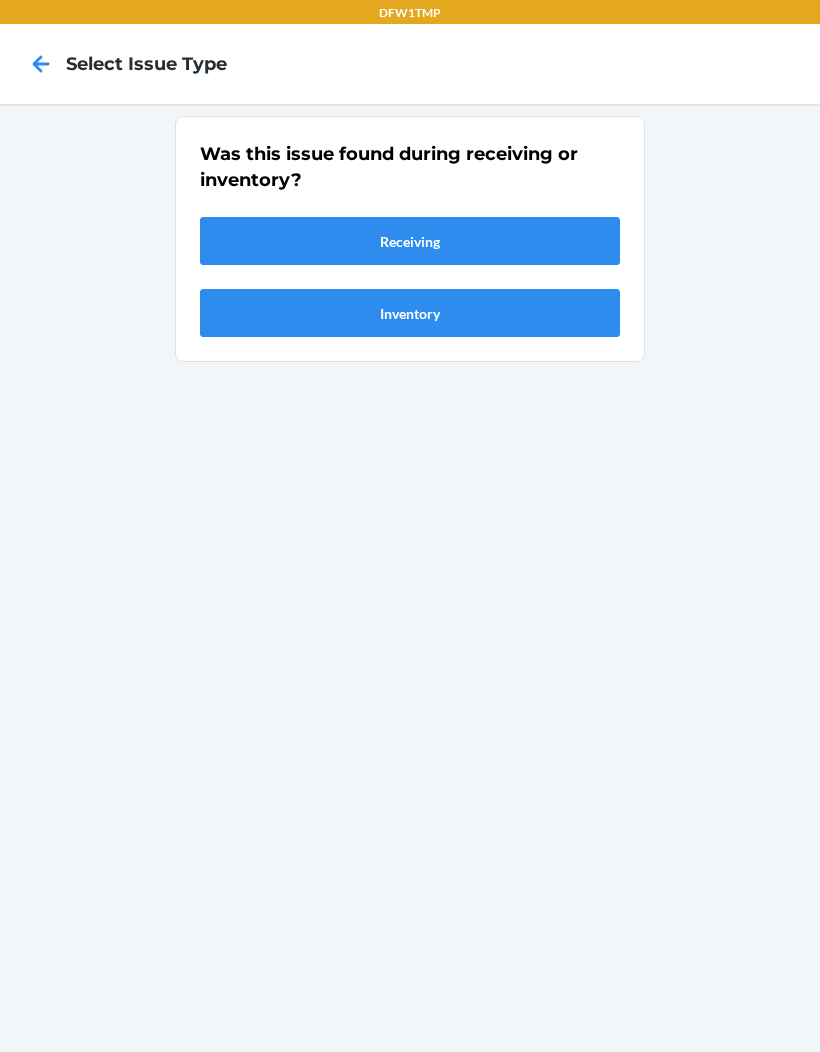click on "Receiving" at bounding box center (410, 241) 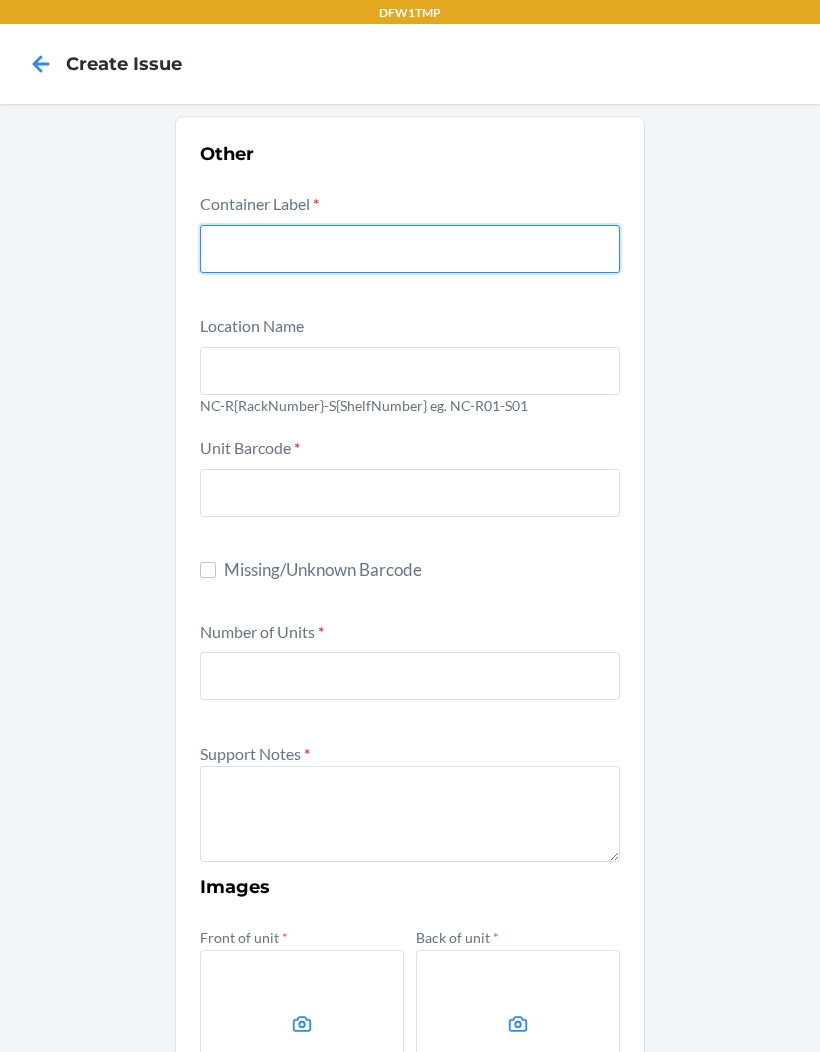click at bounding box center [410, 249] 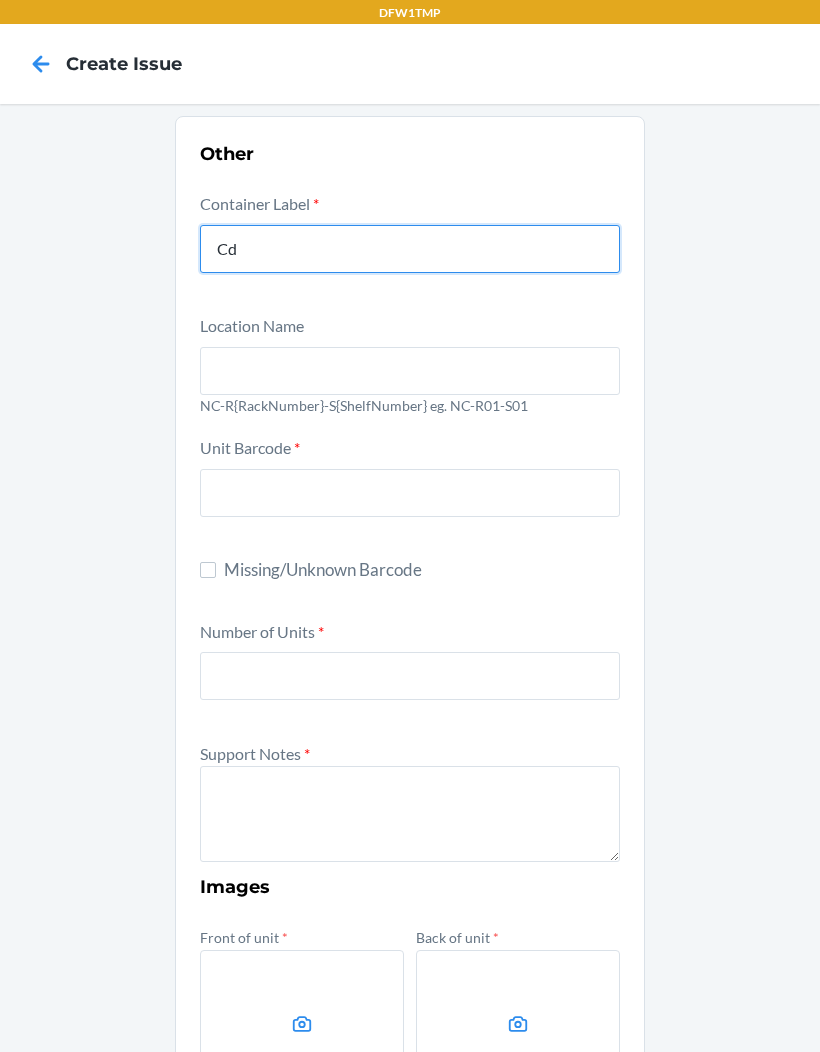 type on "CD8BXNFJ4TJ" 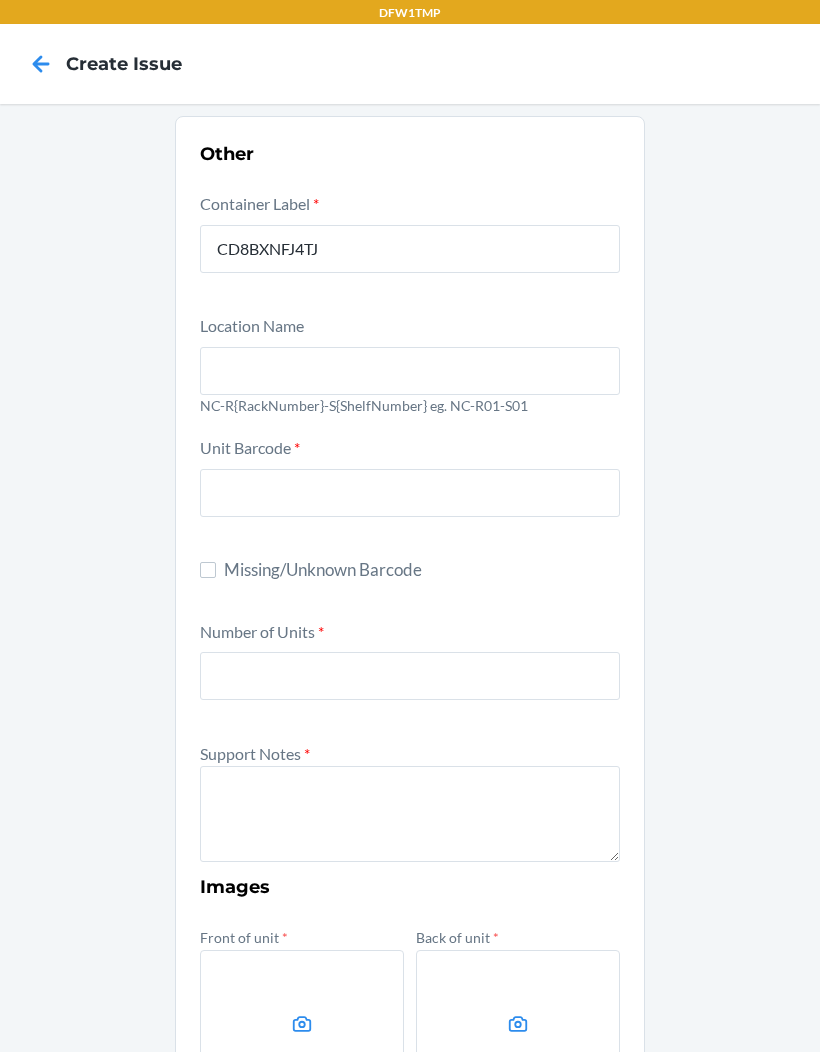 click at bounding box center (410, 493) 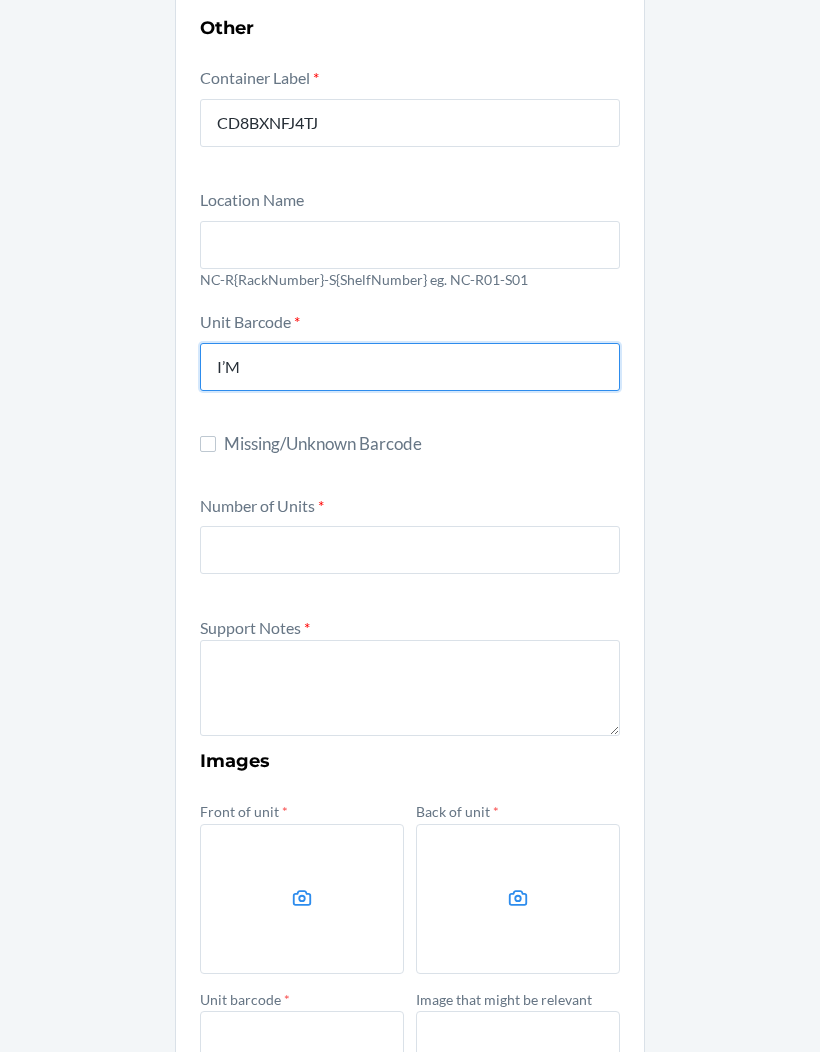 scroll, scrollTop: 0, scrollLeft: 0, axis: both 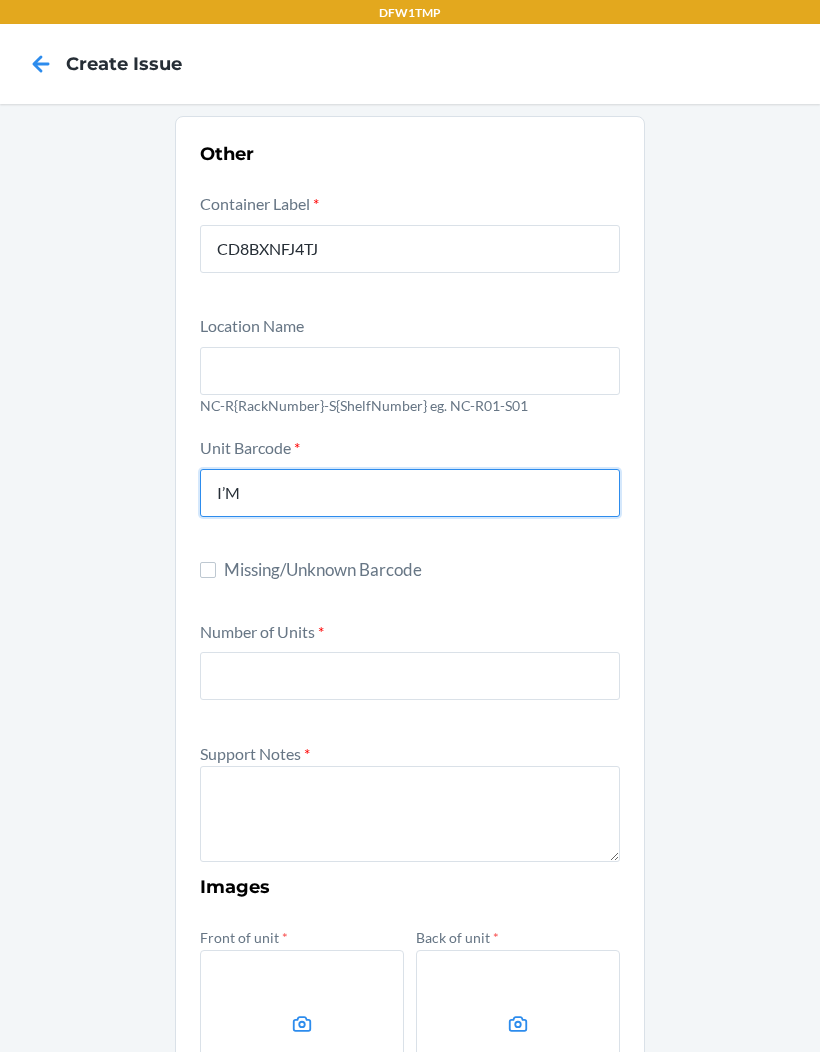 type on "I’M I" 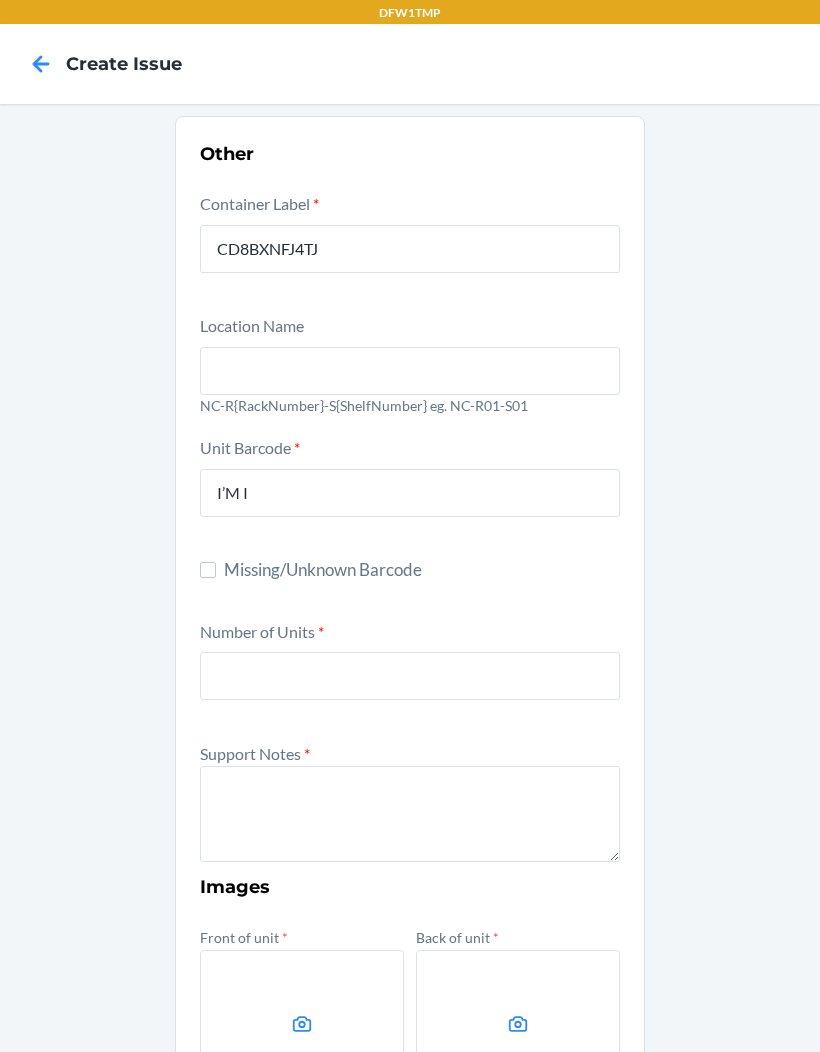 click 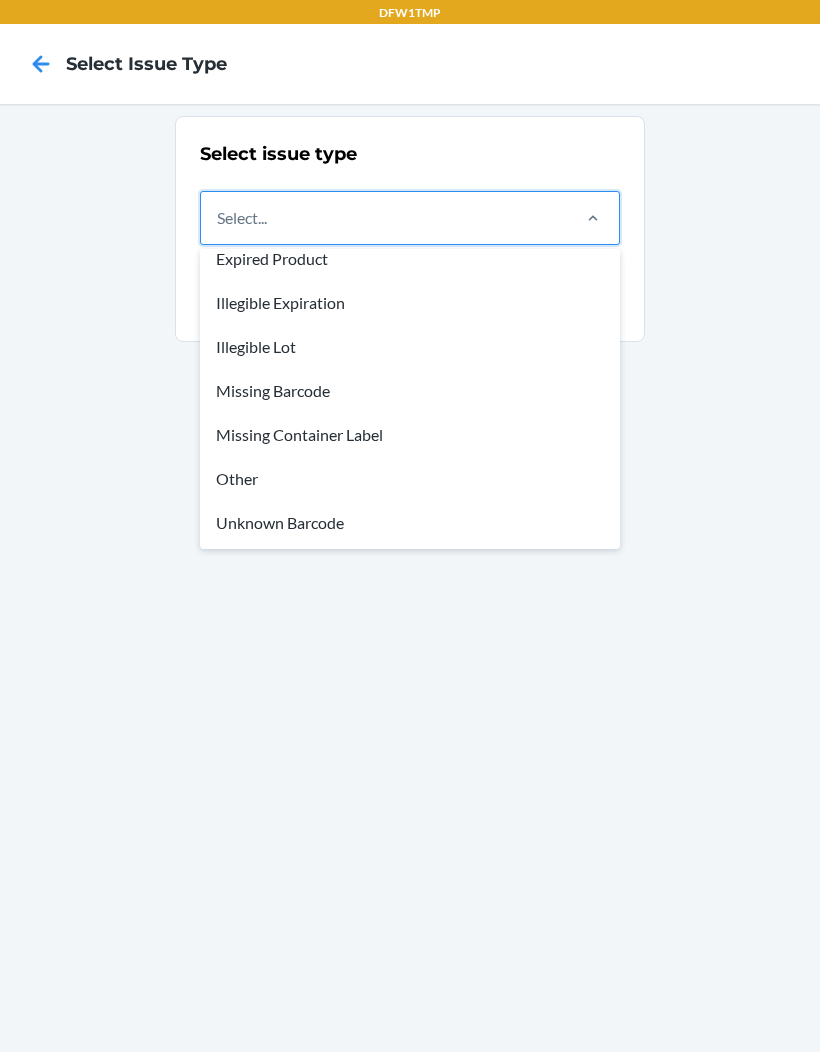 scroll, scrollTop: 60, scrollLeft: 0, axis: vertical 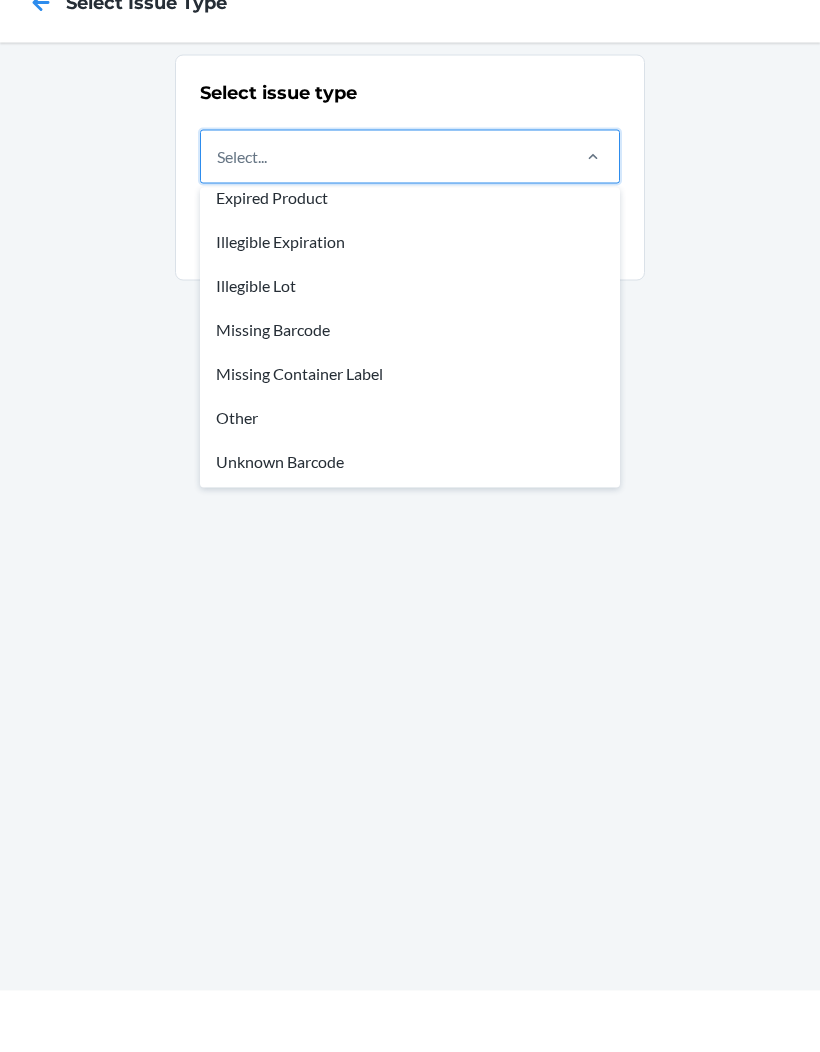 click on "Missing Barcode" at bounding box center (410, 391) 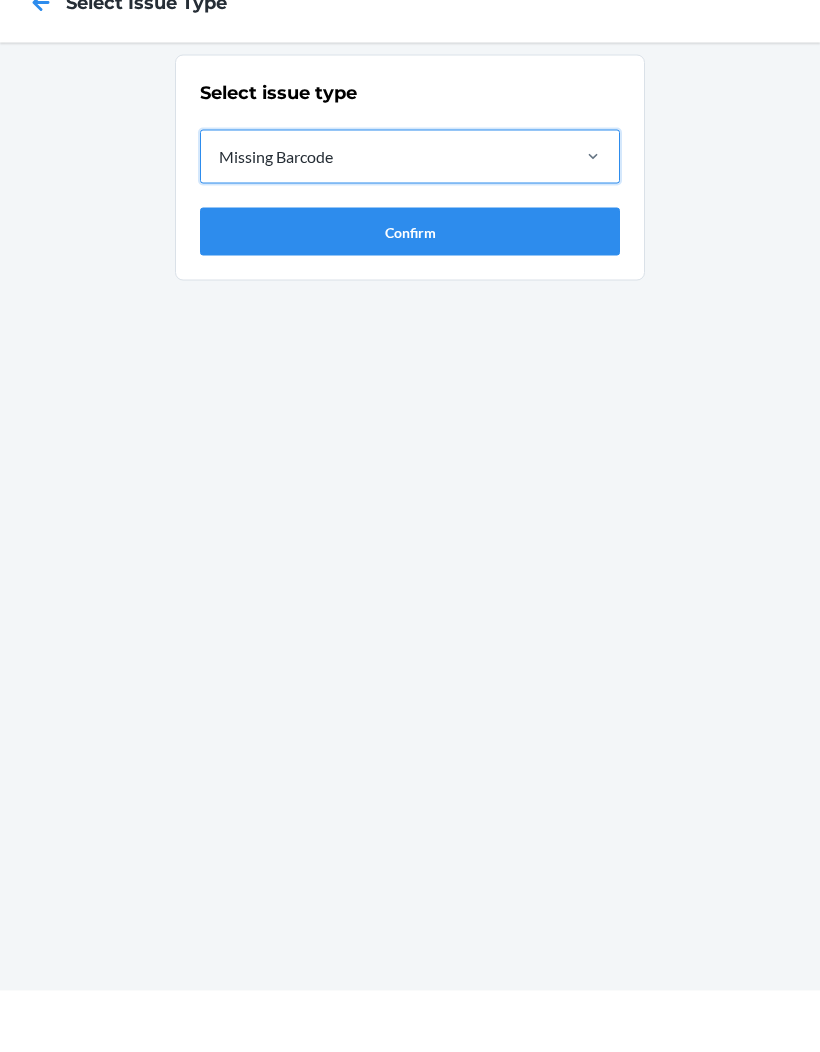 click on "Confirm" at bounding box center (410, 293) 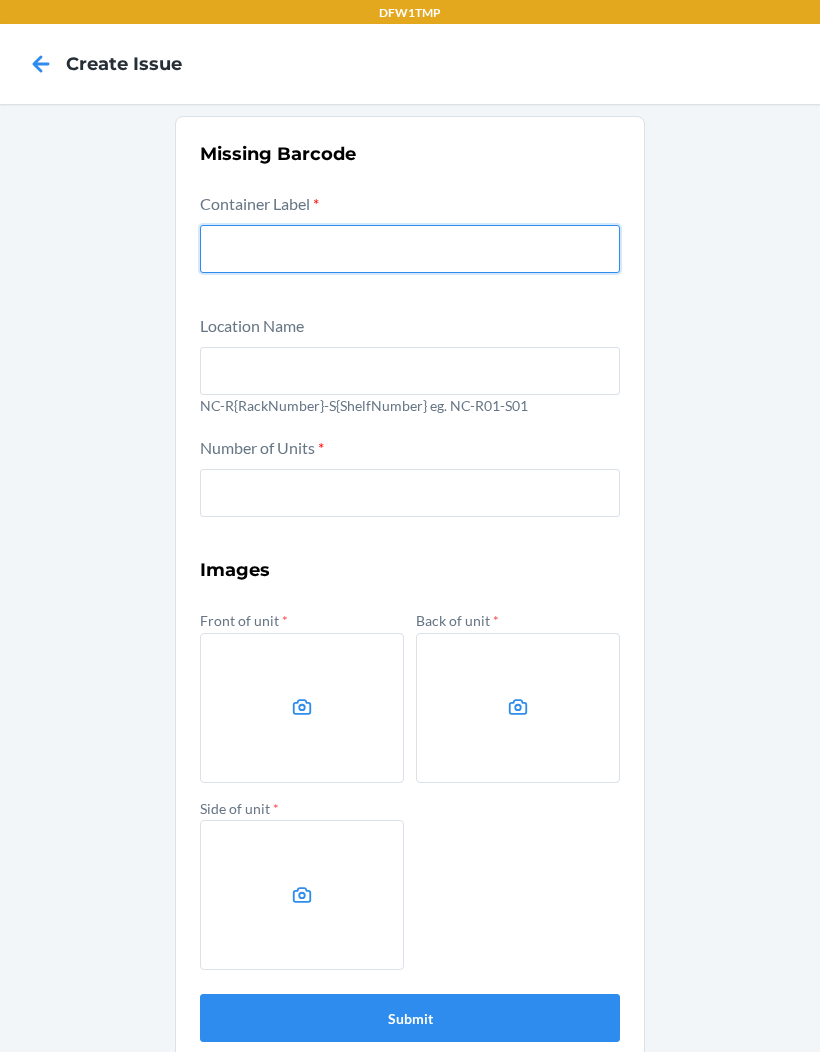 click at bounding box center (410, 249) 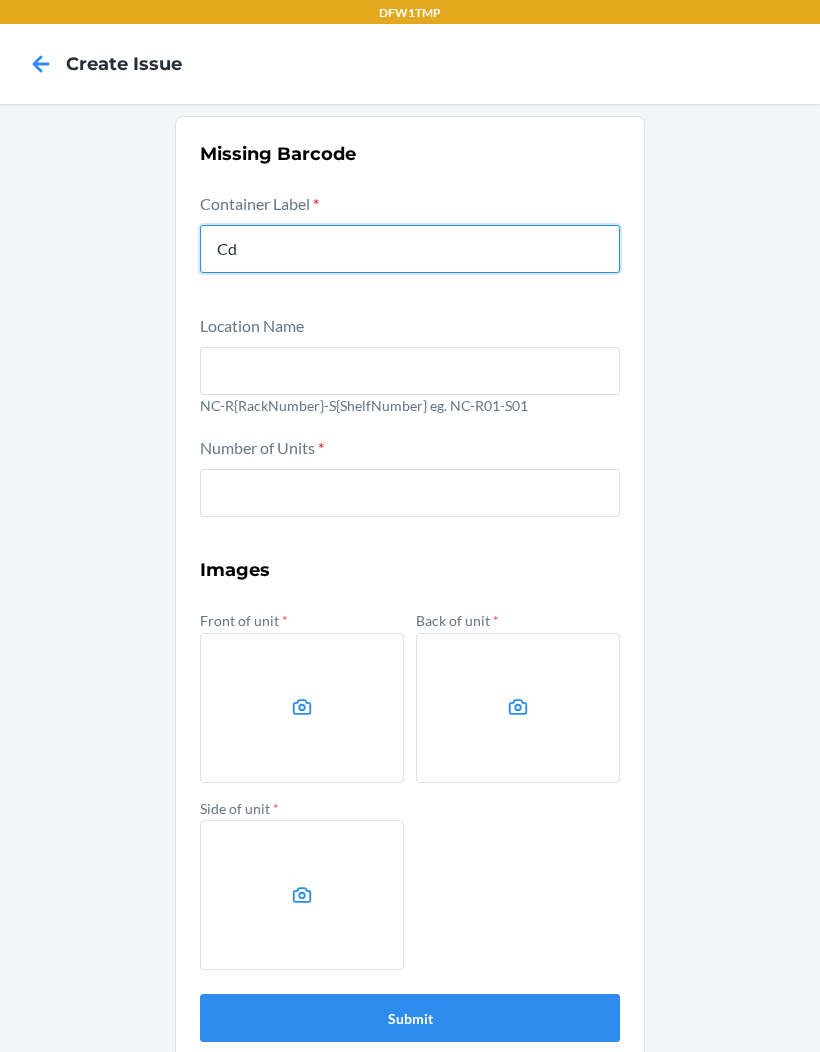 type on "CD8BXNFJ4TJ" 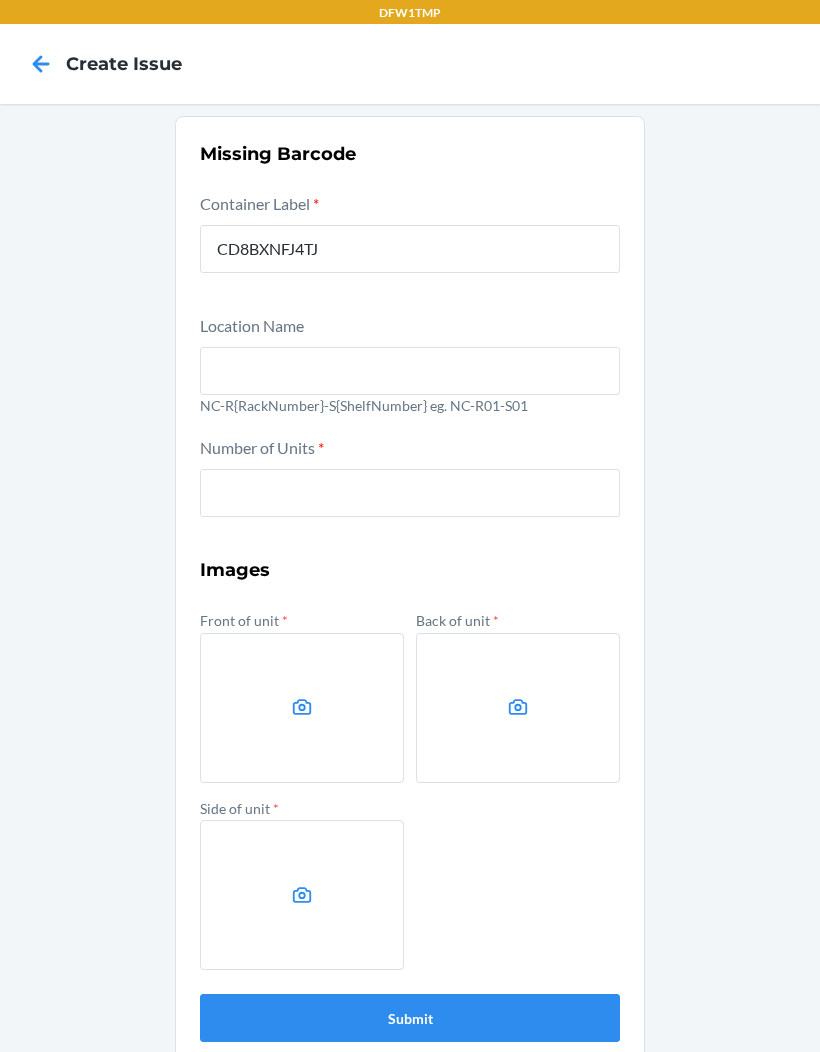 click at bounding box center [410, 371] 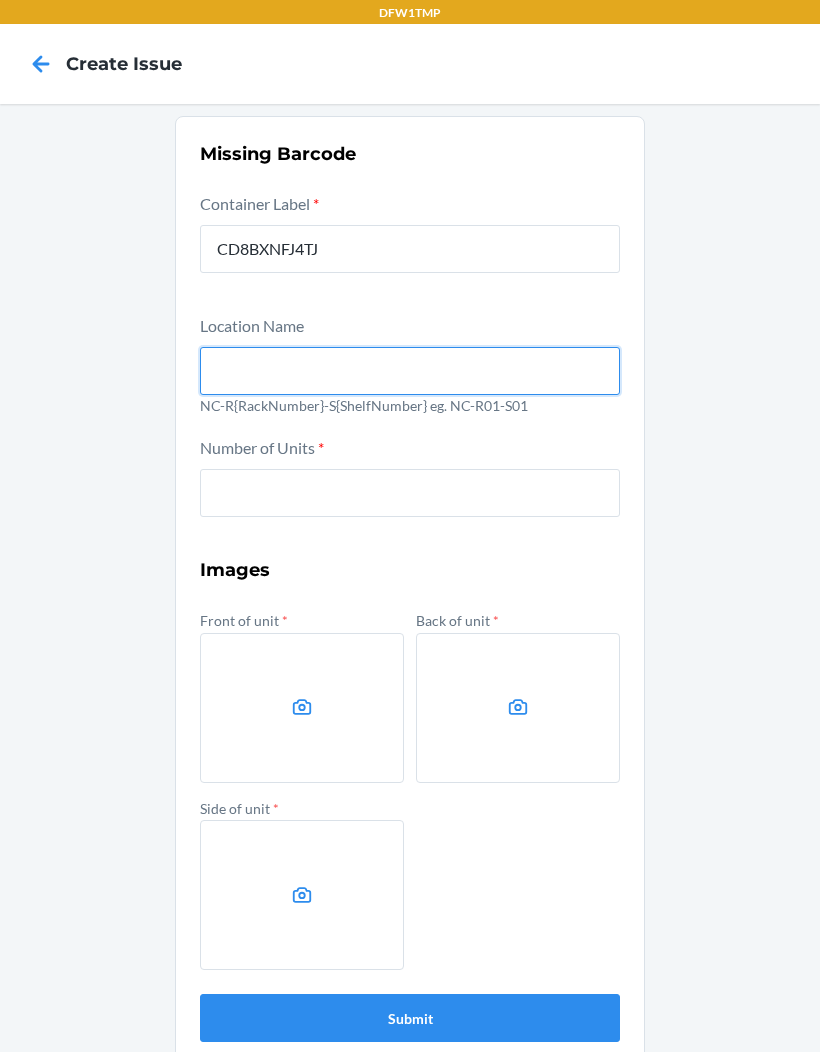 scroll, scrollTop: 61, scrollLeft: 0, axis: vertical 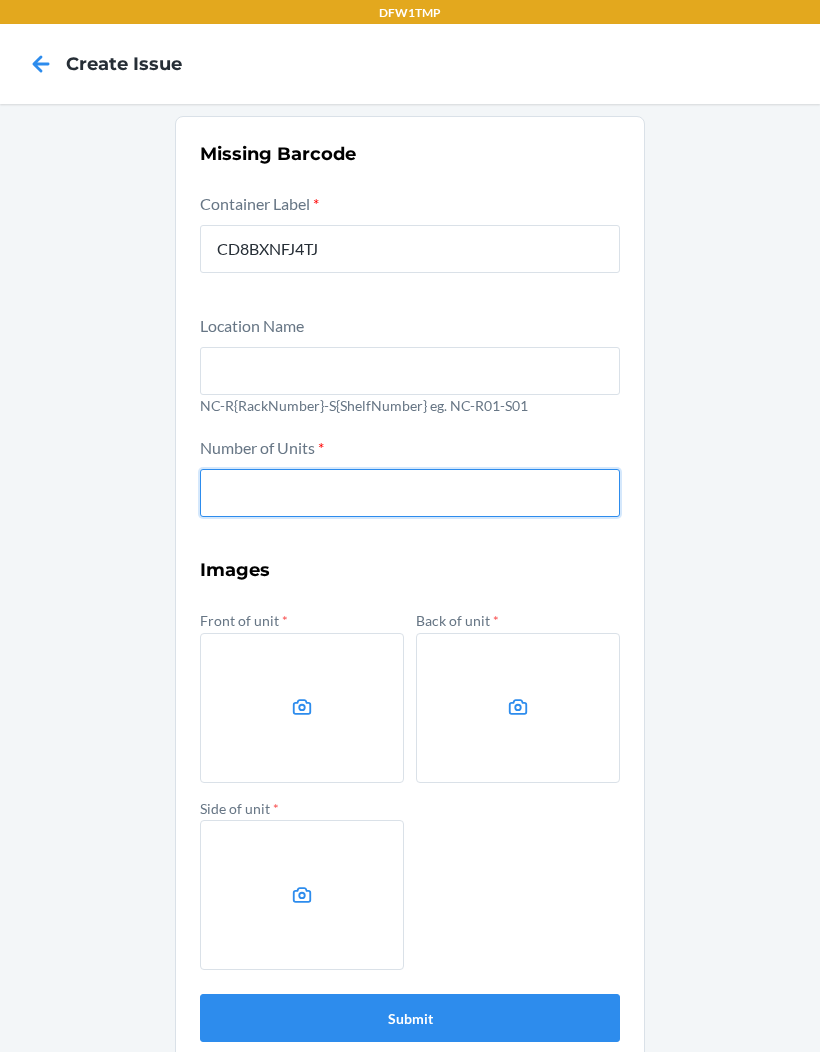 click at bounding box center [410, 493] 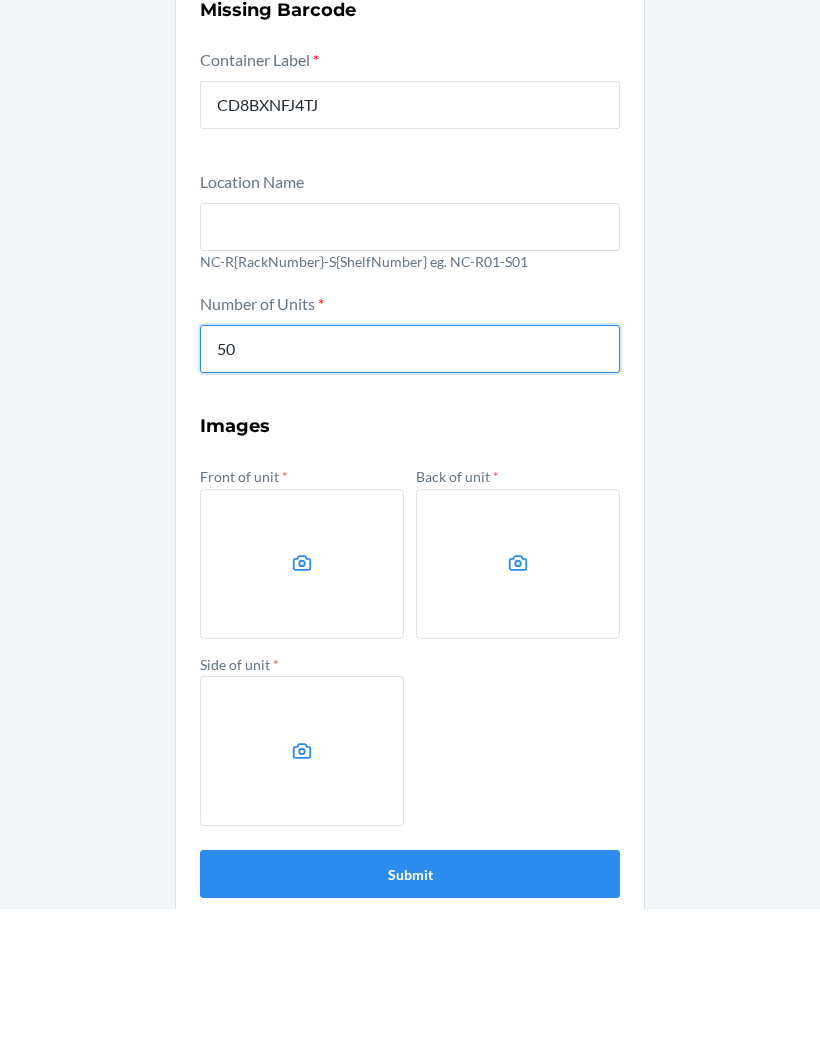 type on "50" 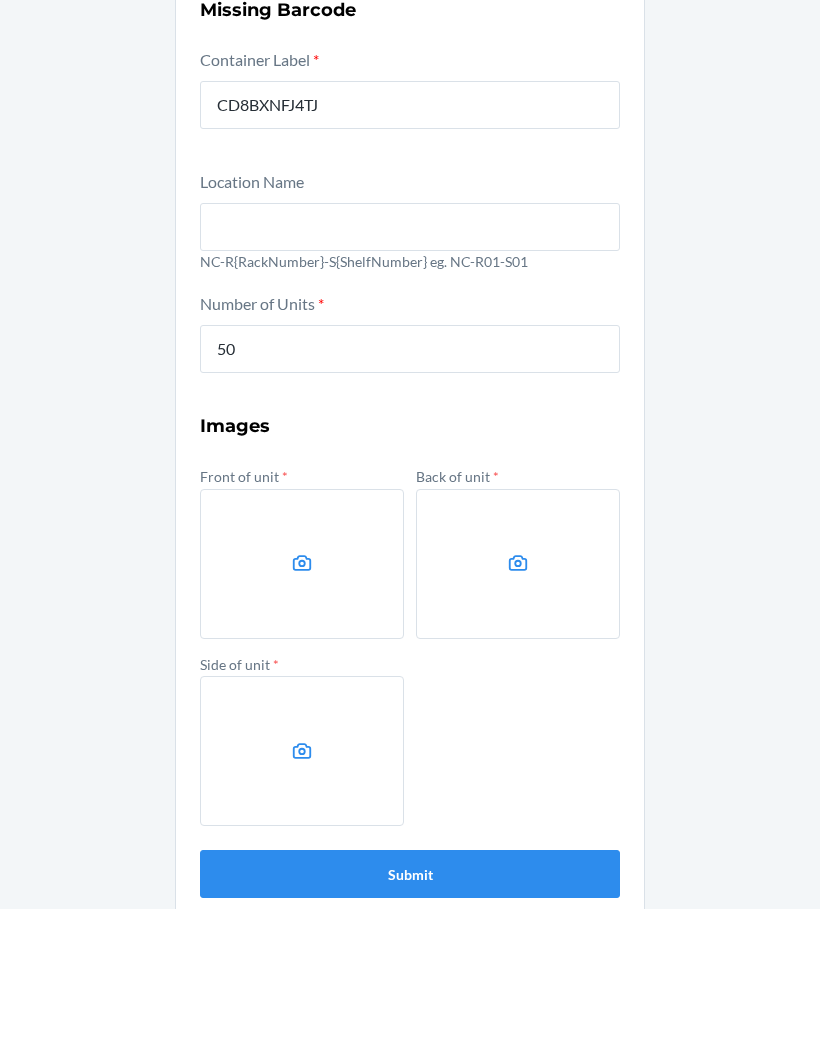 click at bounding box center (302, 708) 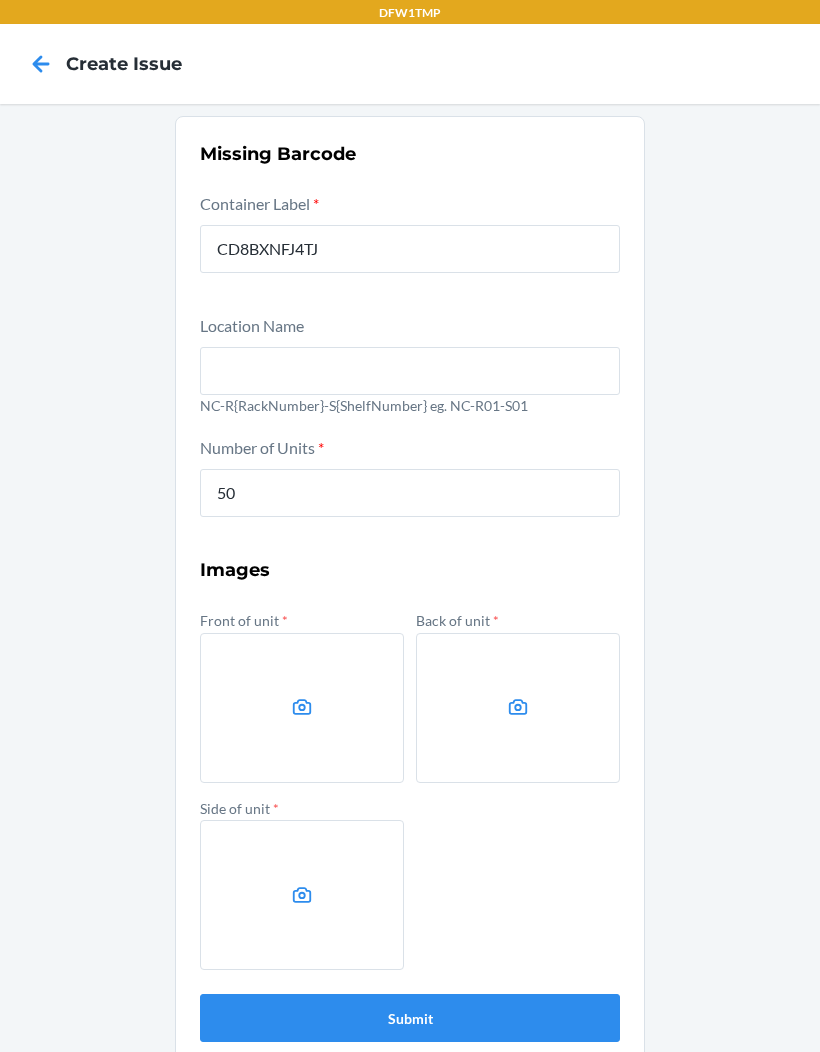 click at bounding box center [302, 708] 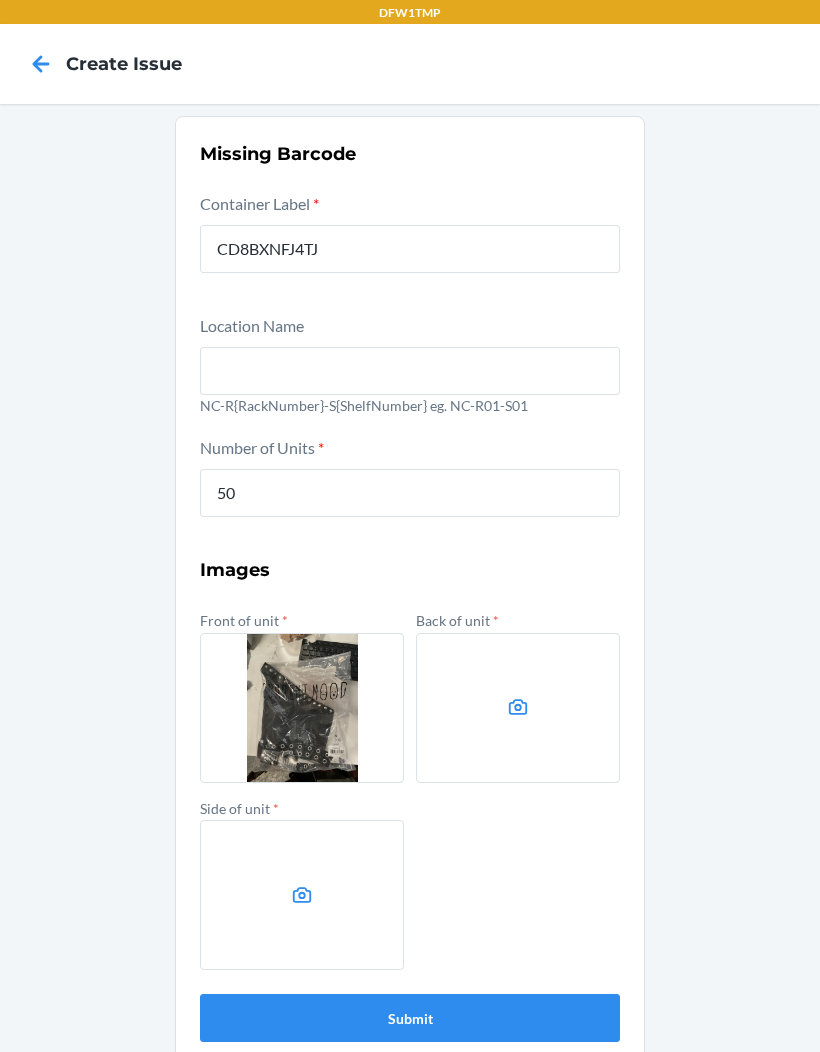 click 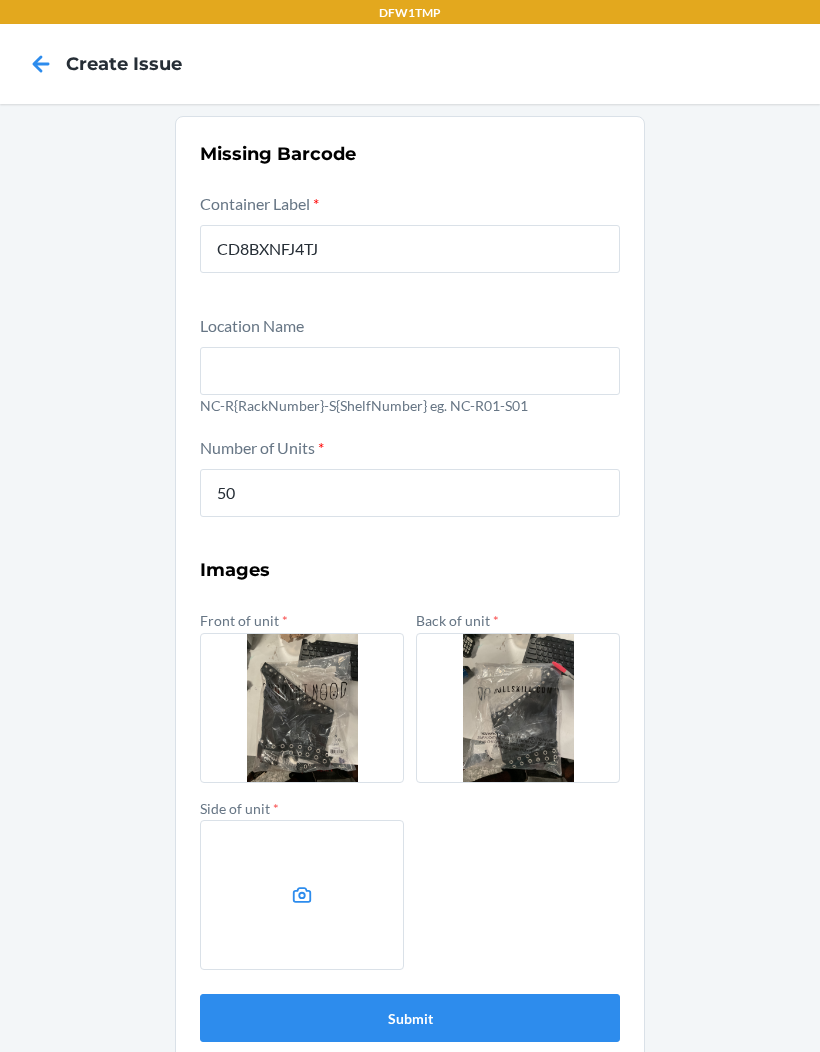 click at bounding box center [302, 895] 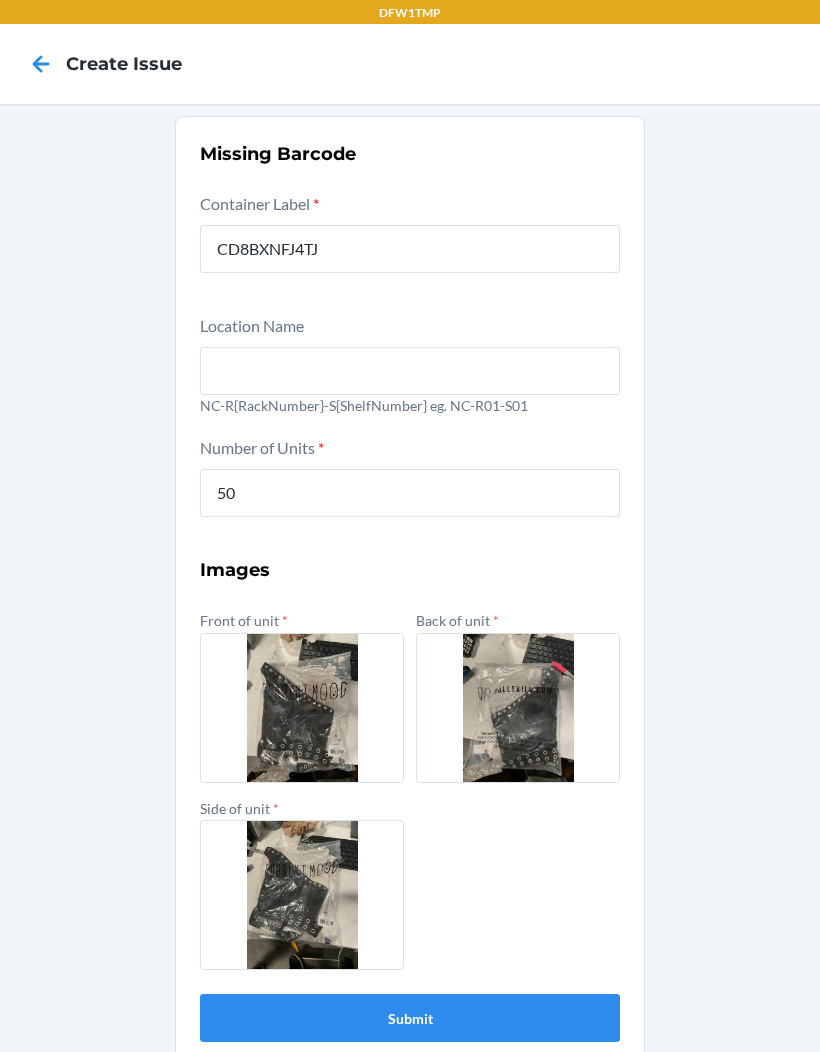 click on "Submit" at bounding box center [410, 1018] 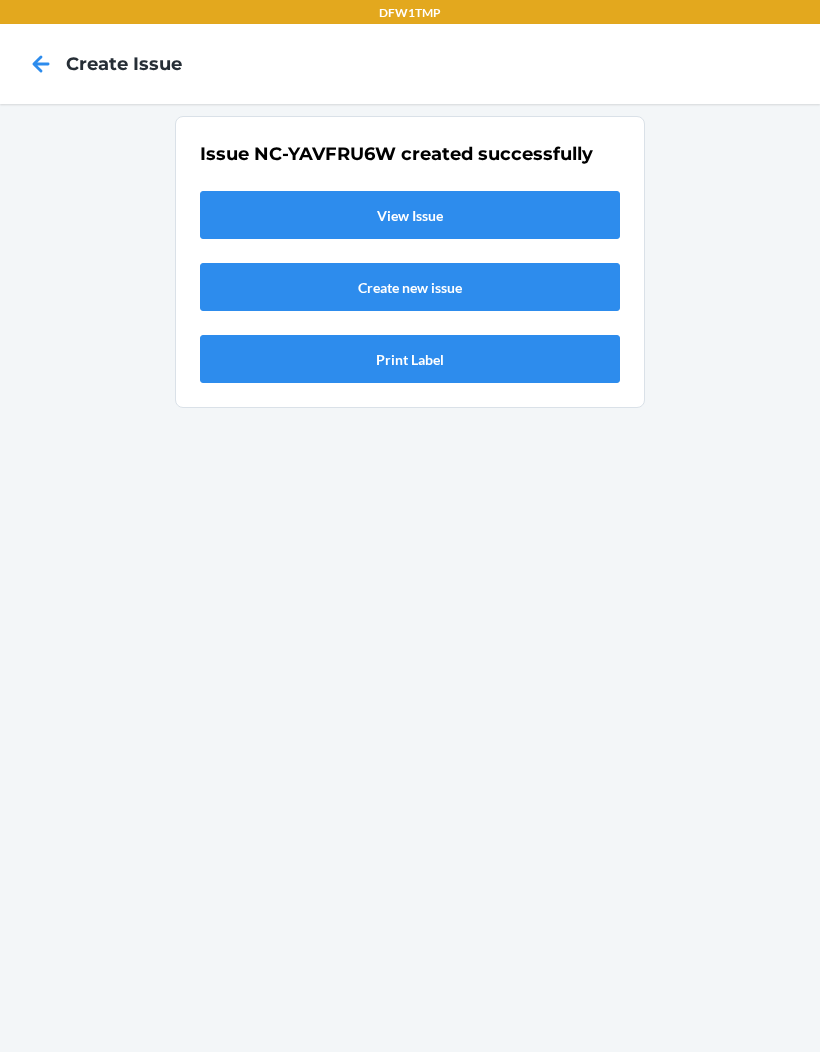 click on "View Issue" at bounding box center (410, 215) 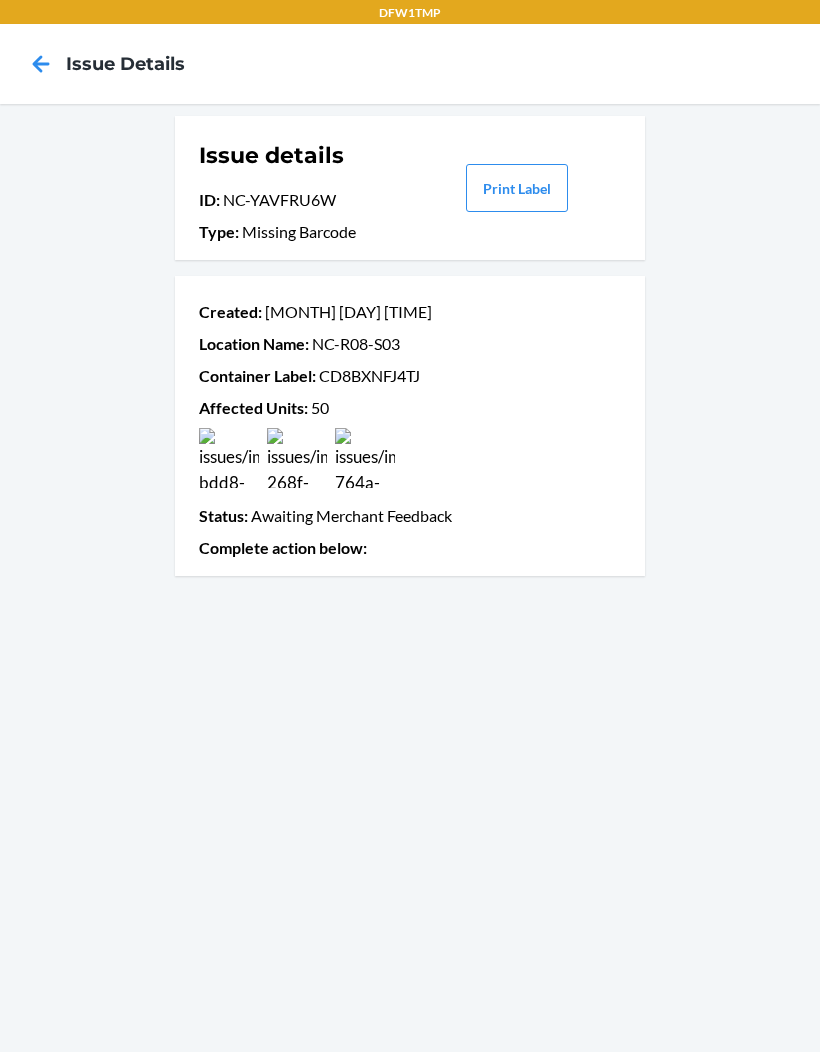 scroll, scrollTop: 0, scrollLeft: 0, axis: both 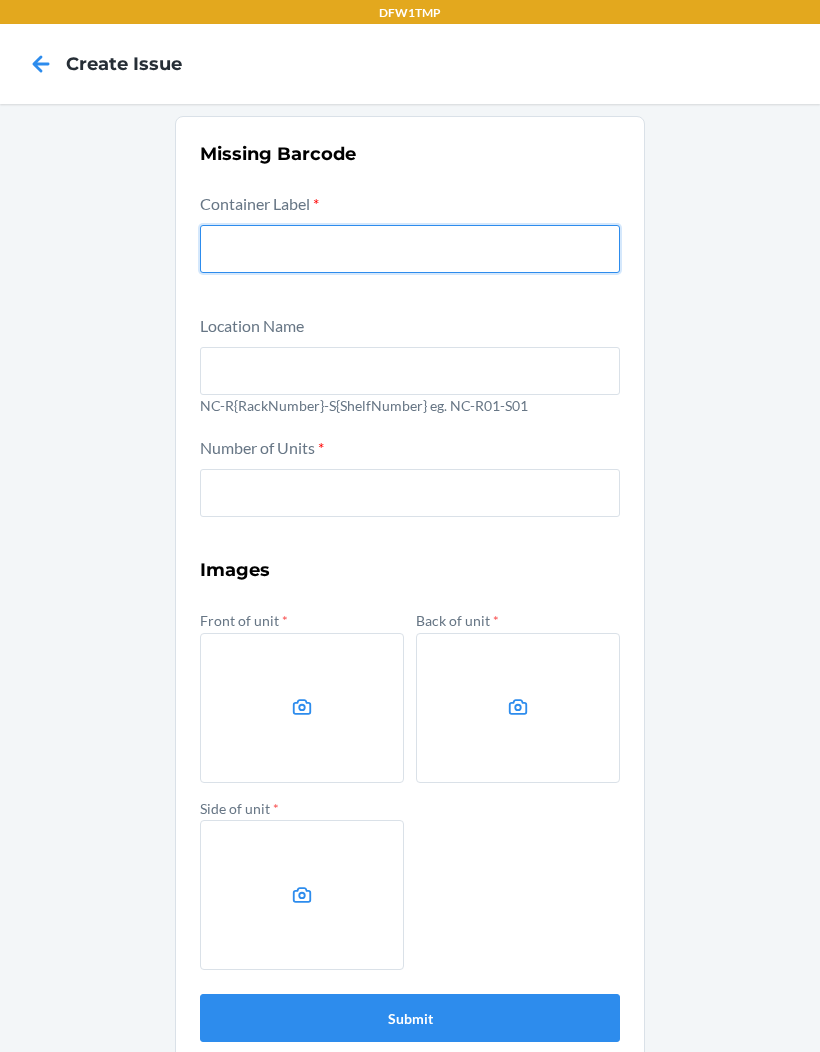 click at bounding box center [410, 249] 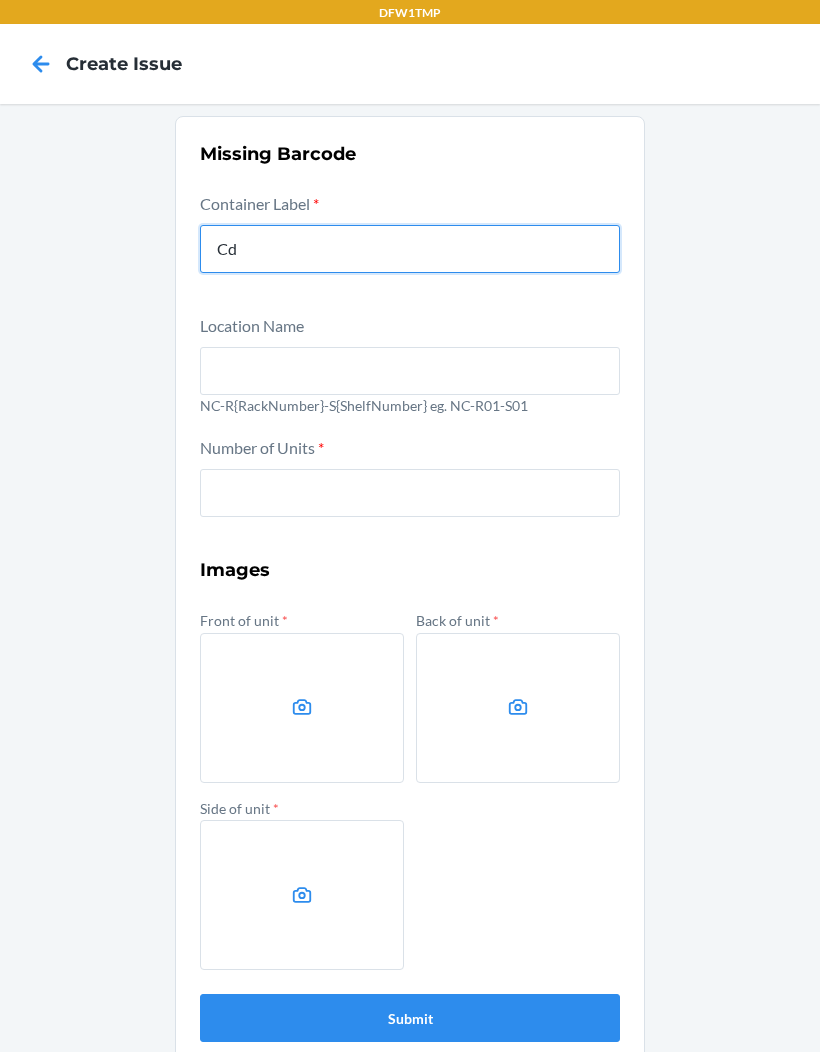 type on "CD8BXNFJ4TJ" 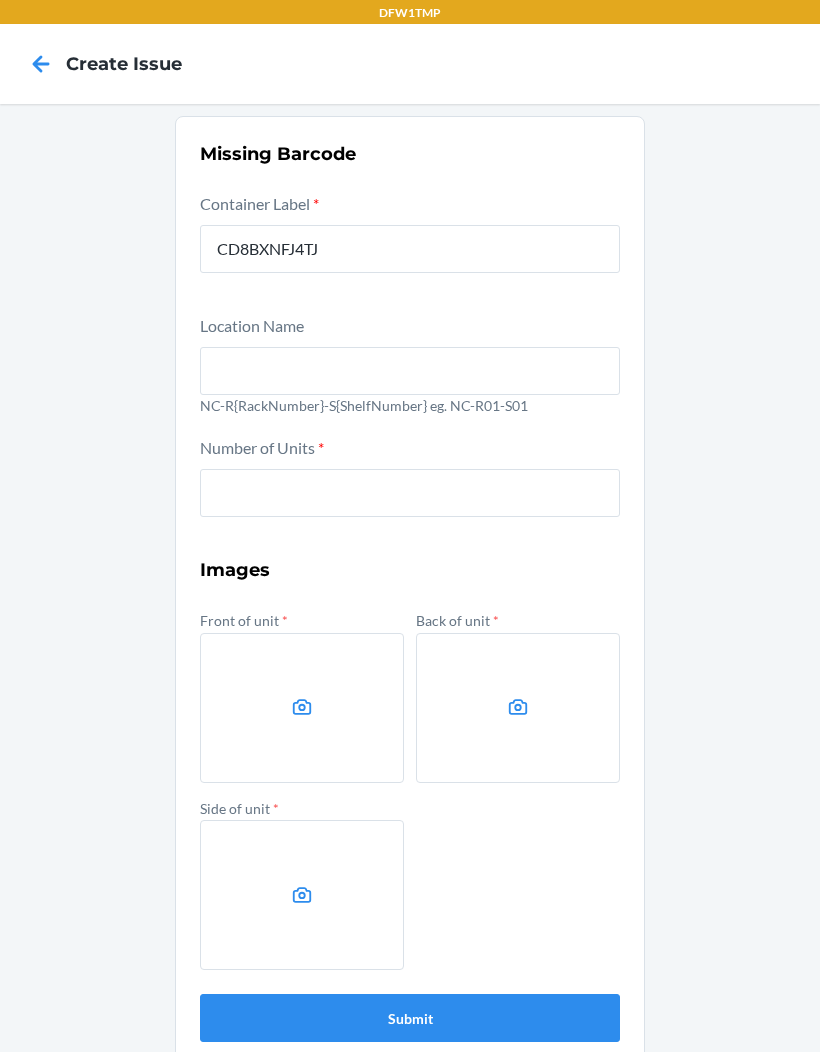 click at bounding box center (410, 493) 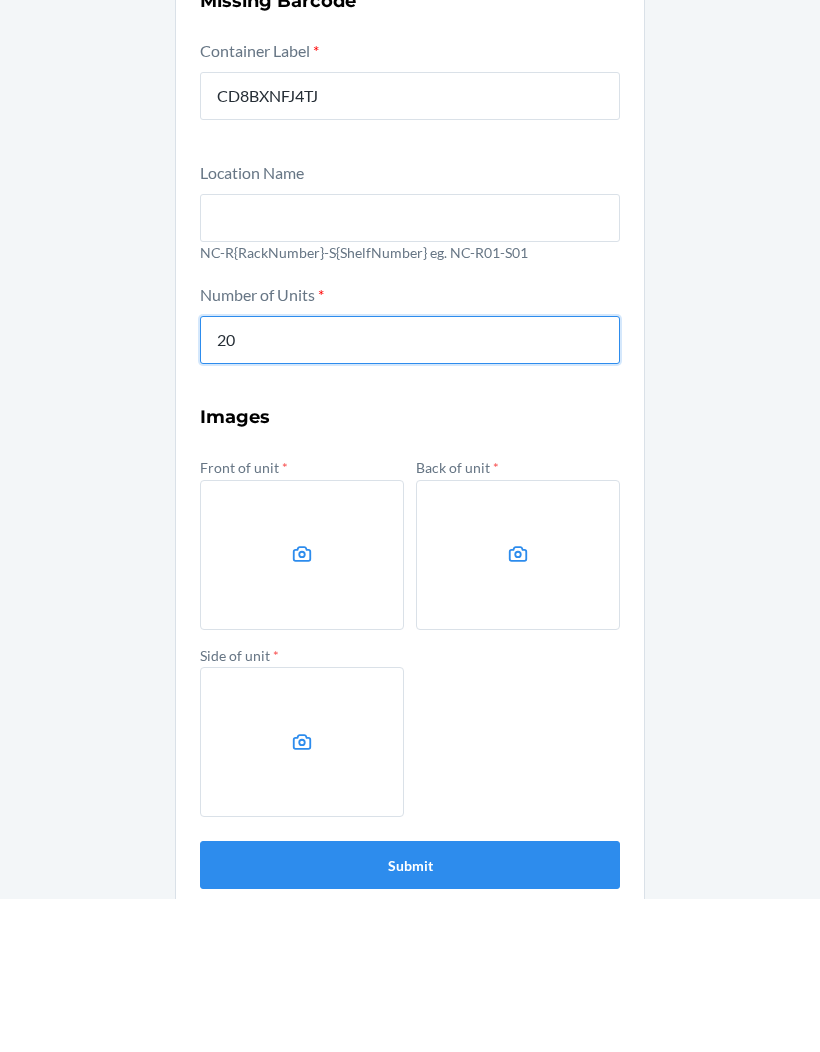 type on "20" 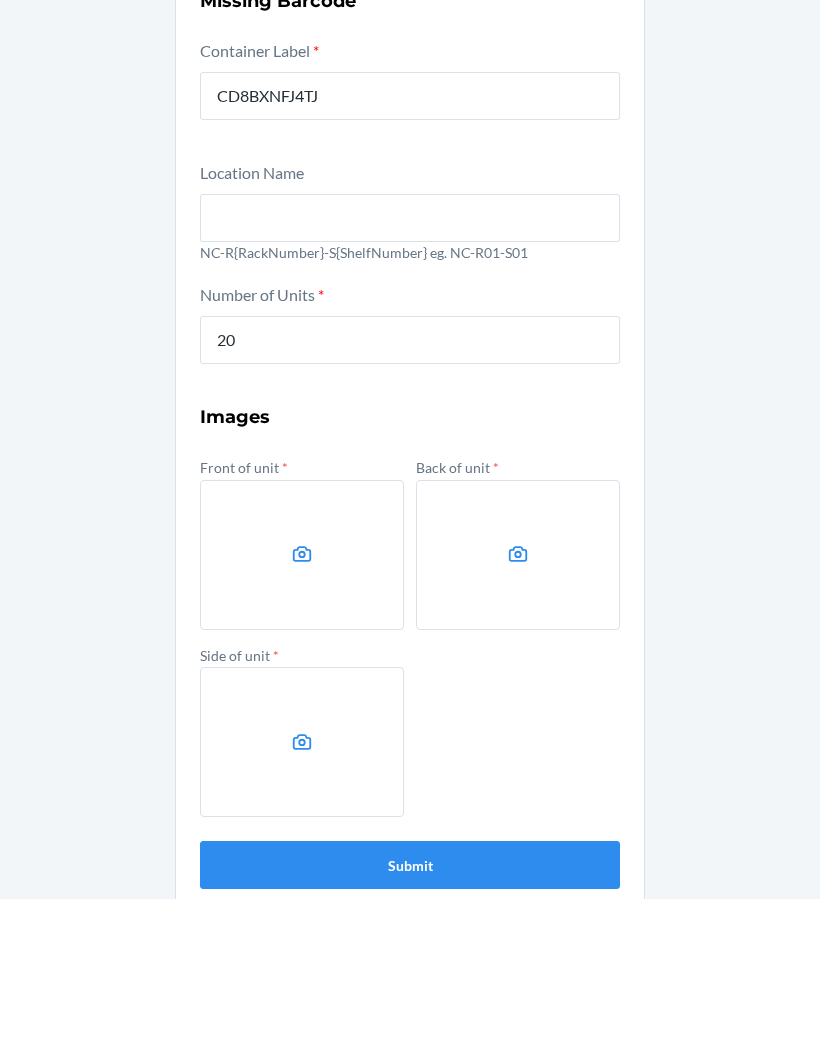 click at bounding box center (302, 708) 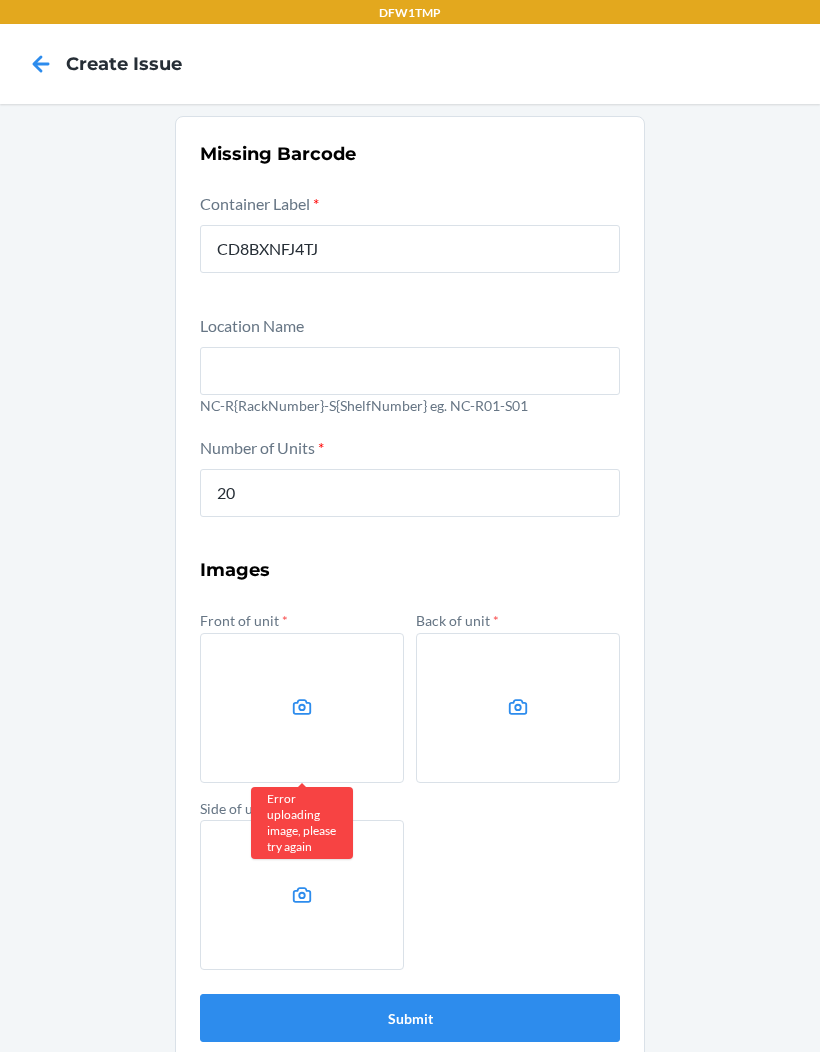 click at bounding box center (302, 708) 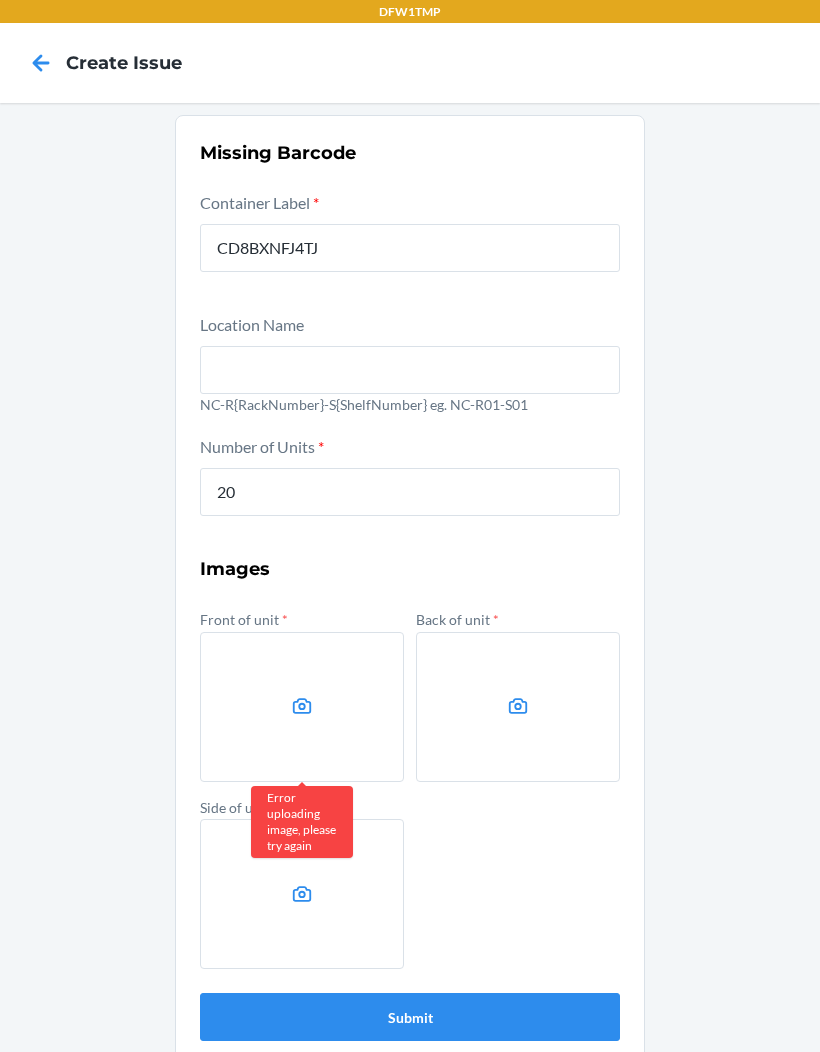 scroll, scrollTop: 0, scrollLeft: 0, axis: both 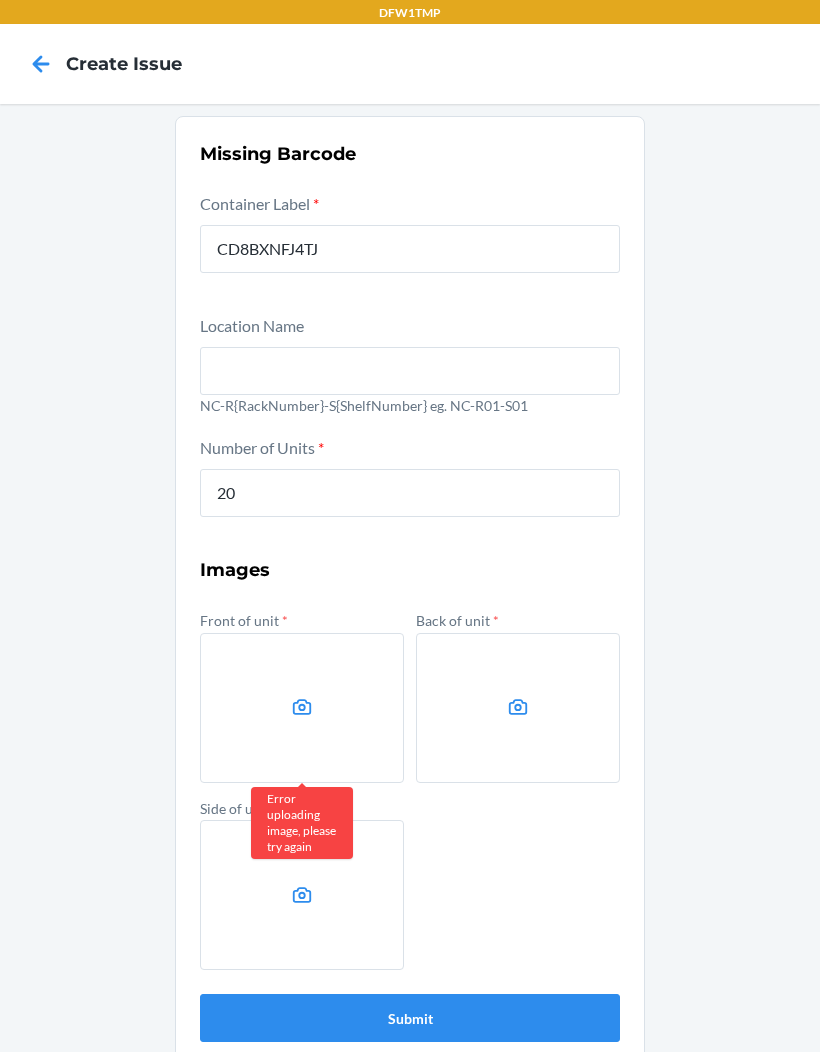 click 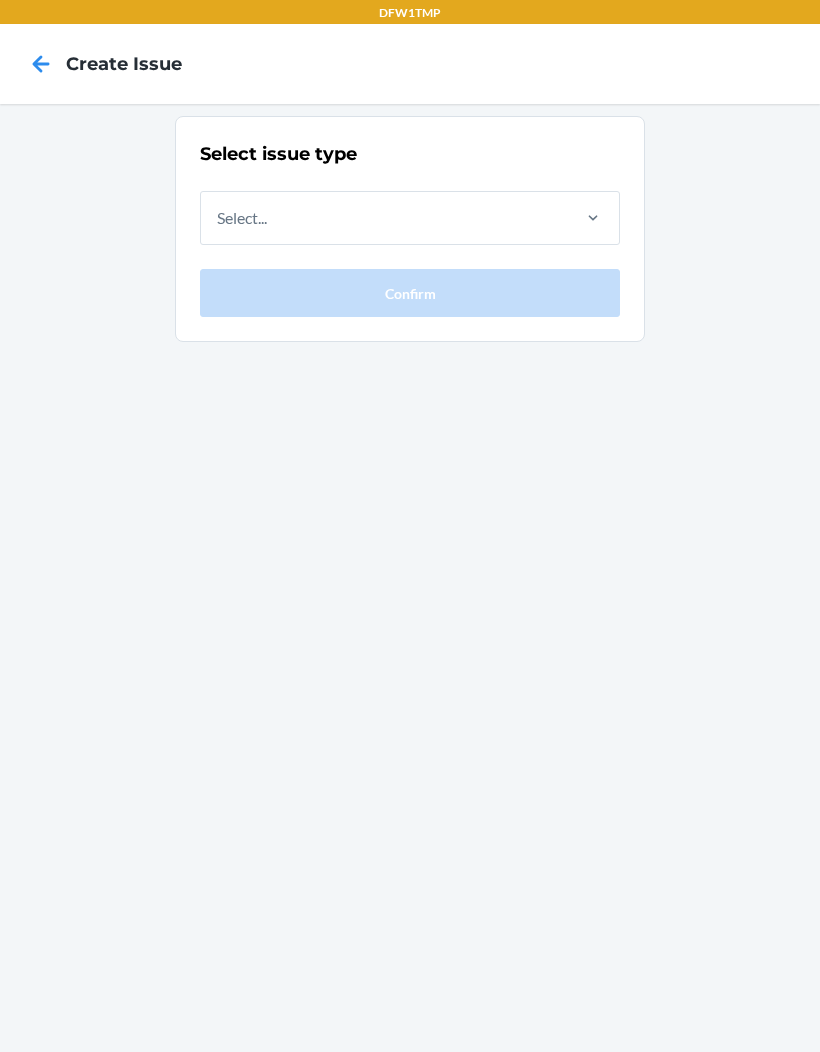 scroll, scrollTop: 62, scrollLeft: 0, axis: vertical 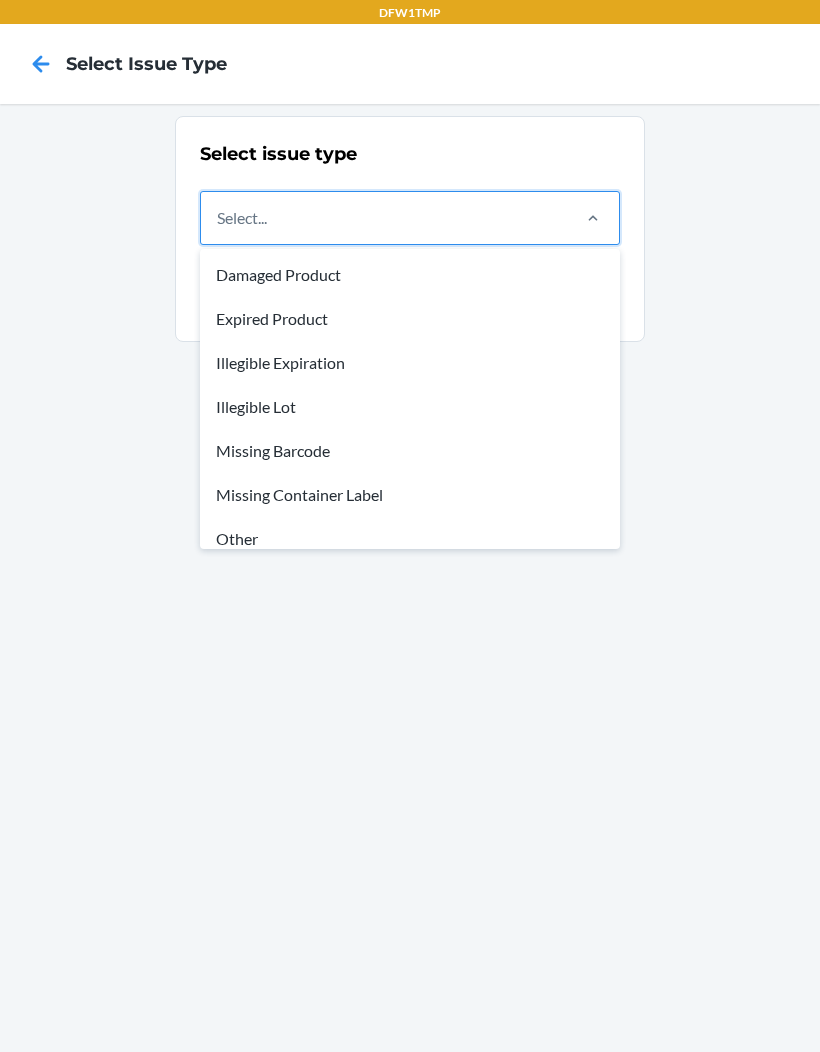 click on "Missing Barcode" at bounding box center [410, 451] 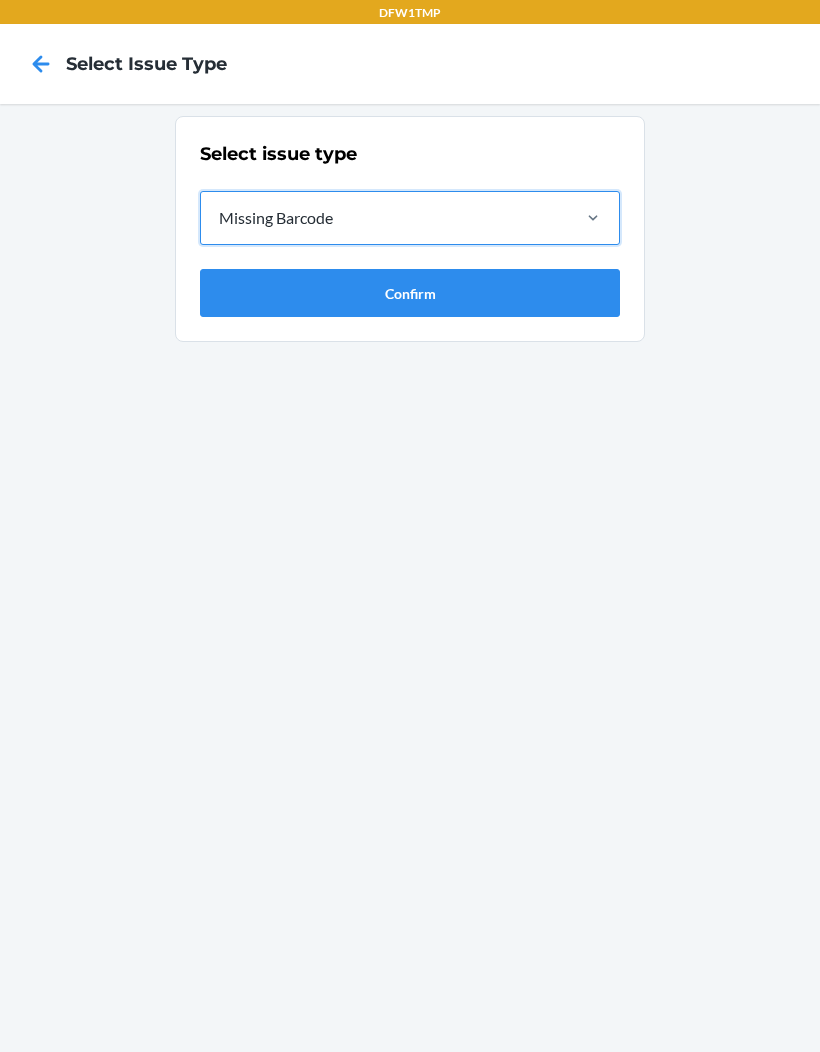 click on "Confirm" at bounding box center (410, 293) 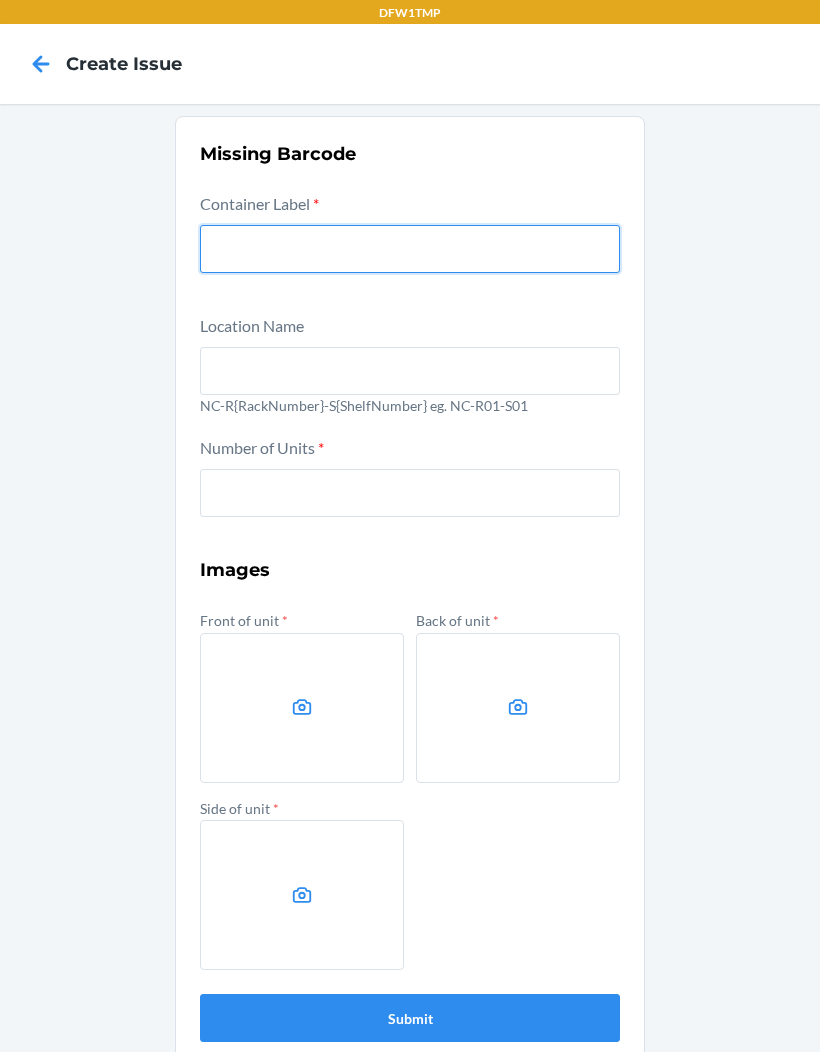 click at bounding box center (410, 249) 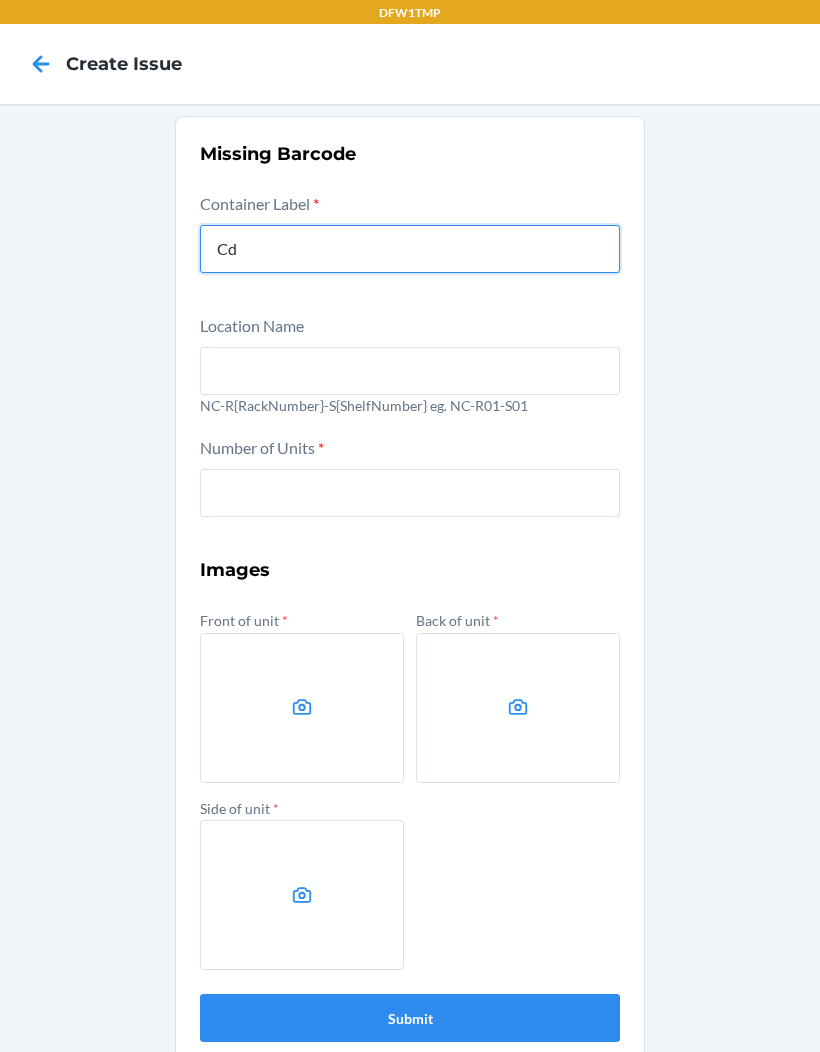 type on "CD8BXNFJ4TJ" 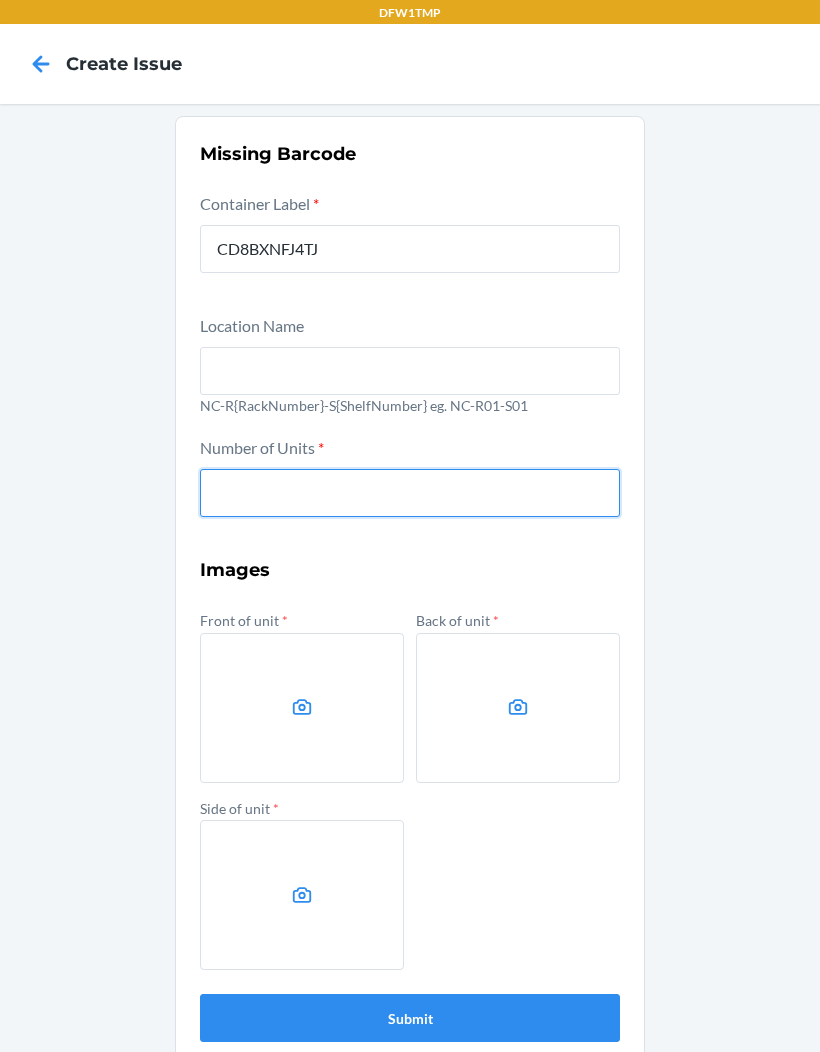 click at bounding box center [410, 493] 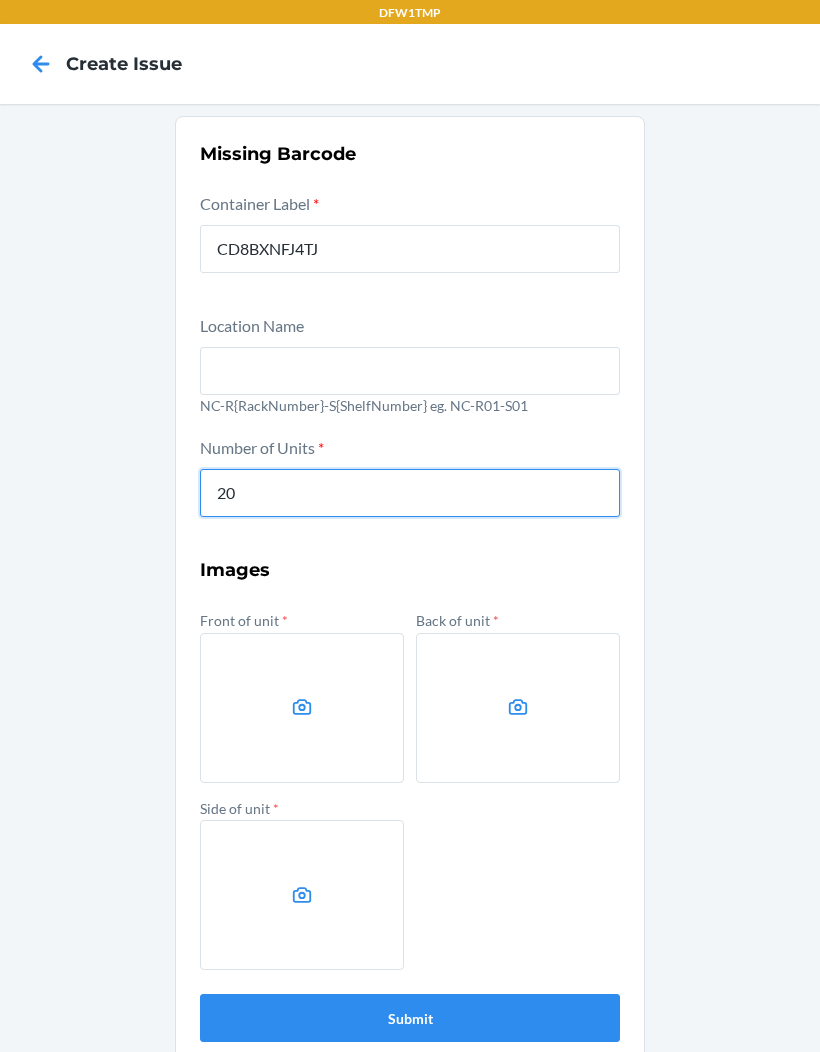 type on "20" 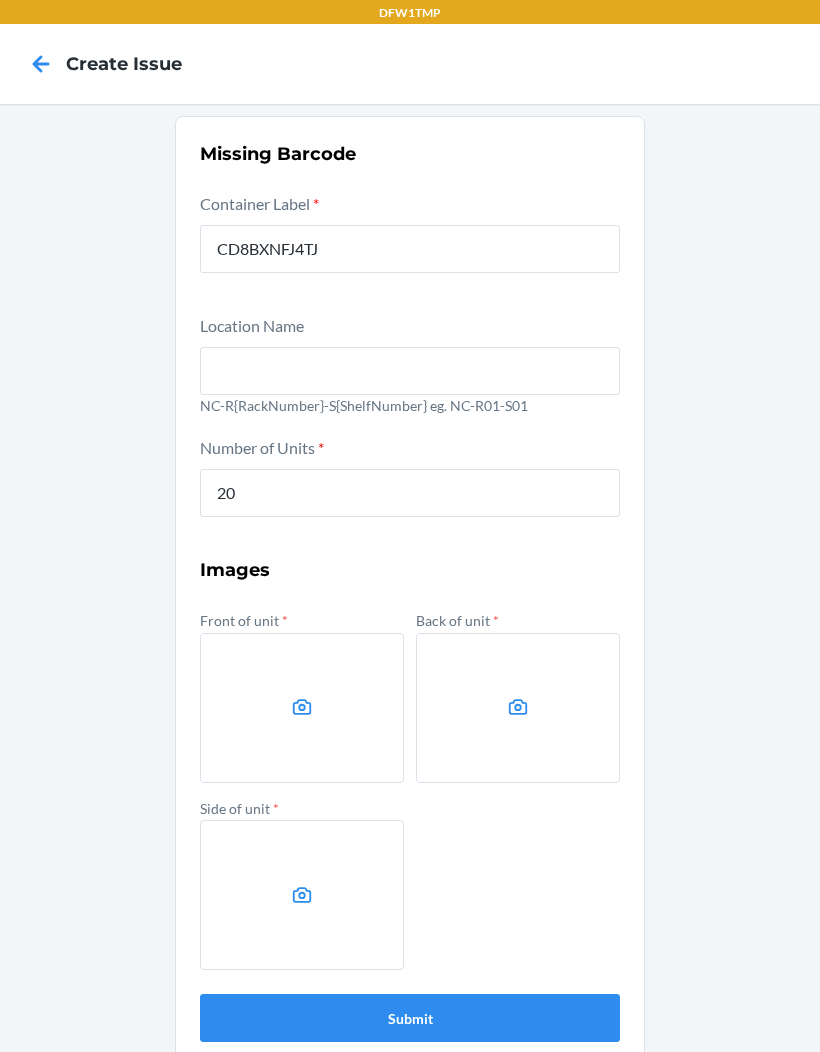 click at bounding box center (302, 708) 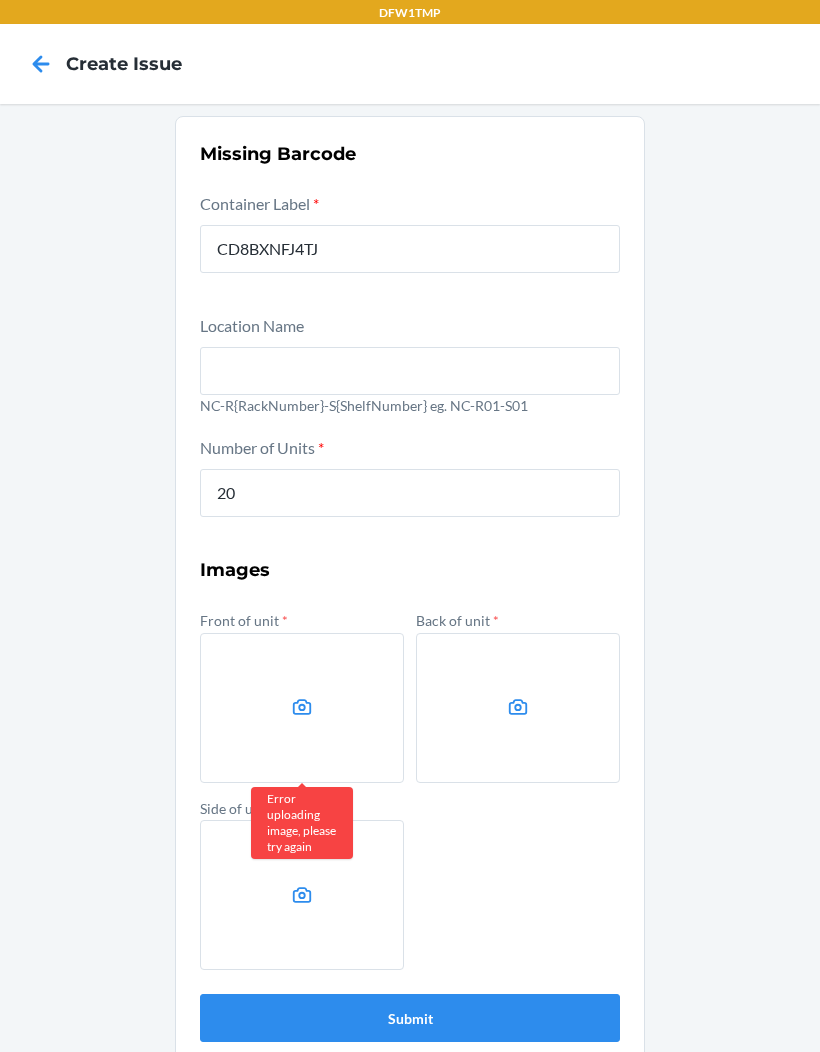 click at bounding box center [518, 708] 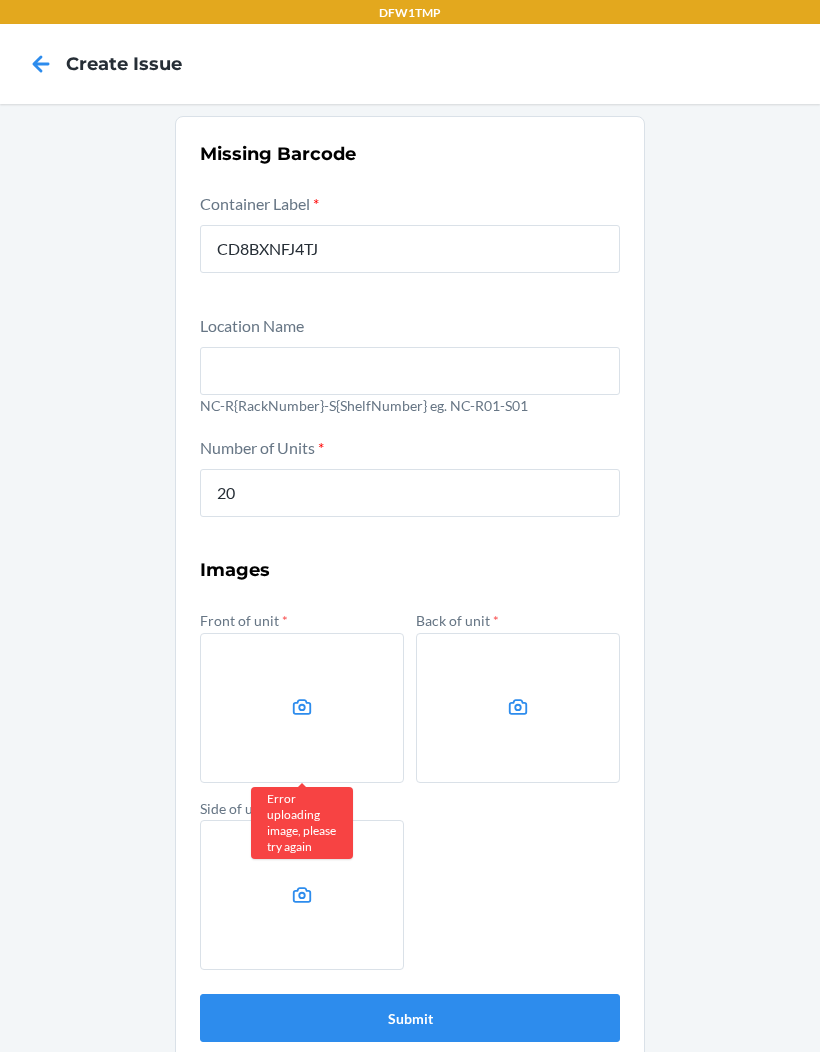 scroll, scrollTop: 0, scrollLeft: 0, axis: both 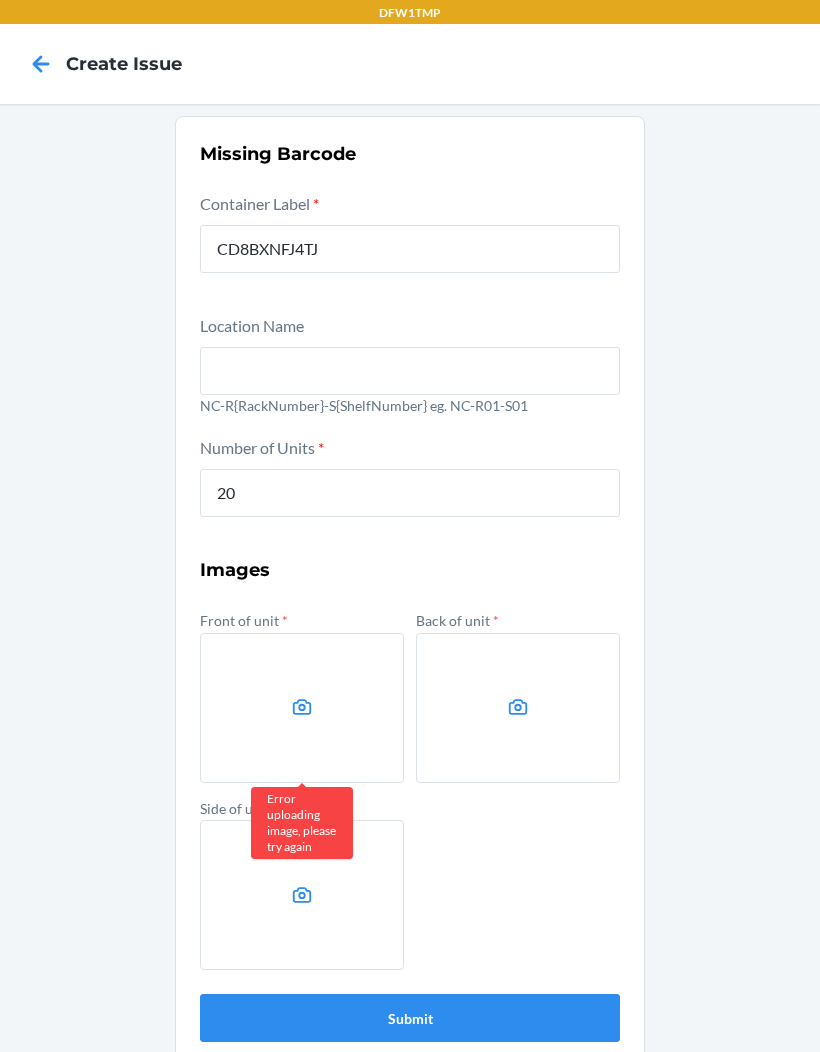 click at bounding box center [302, 708] 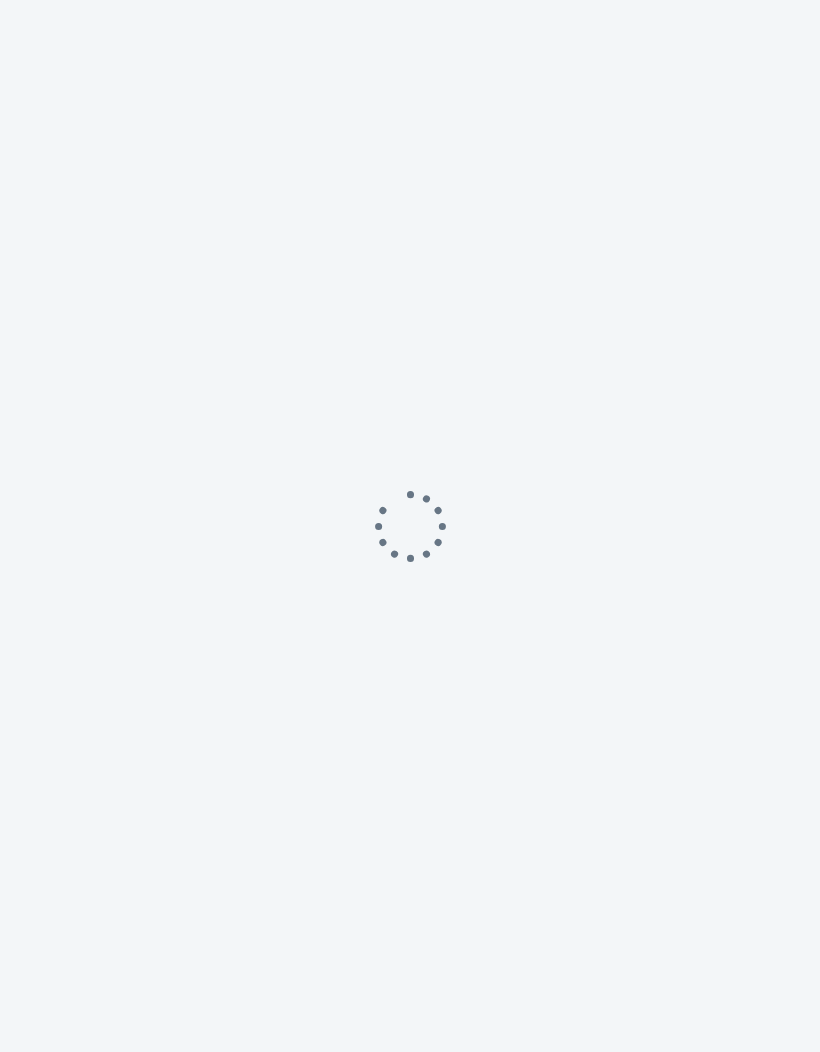 scroll, scrollTop: 0, scrollLeft: 0, axis: both 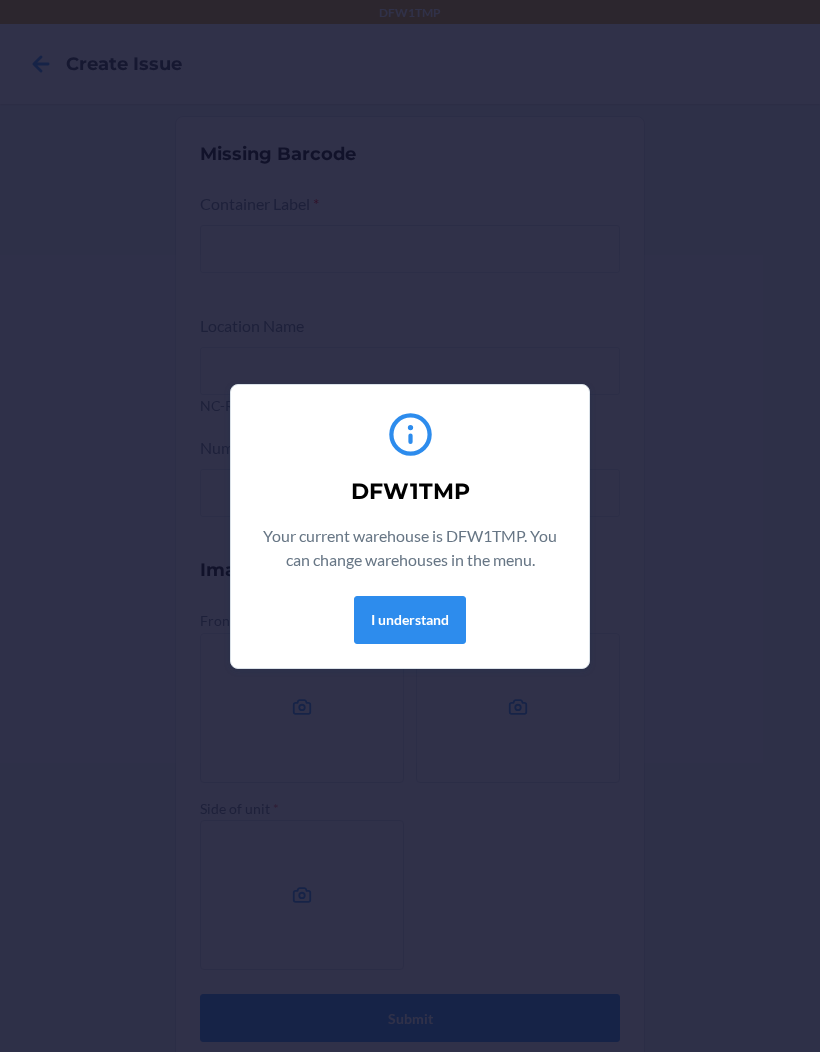 click on "I understand" at bounding box center [410, 620] 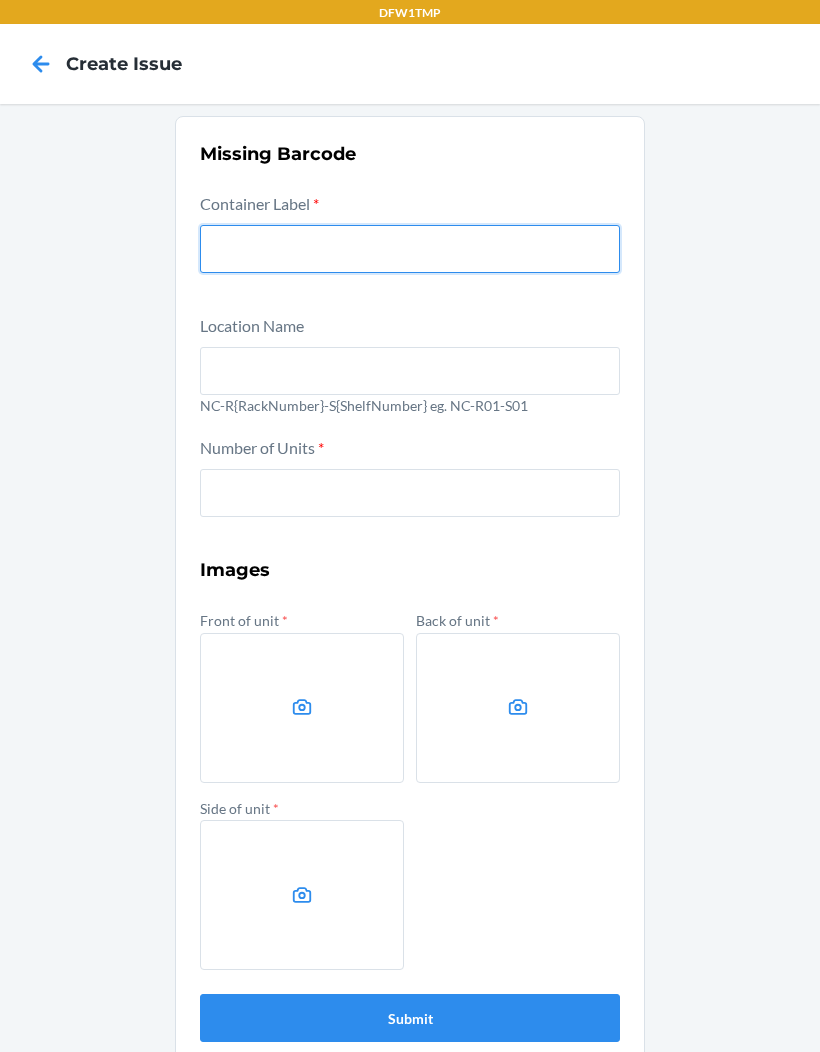 click at bounding box center (410, 249) 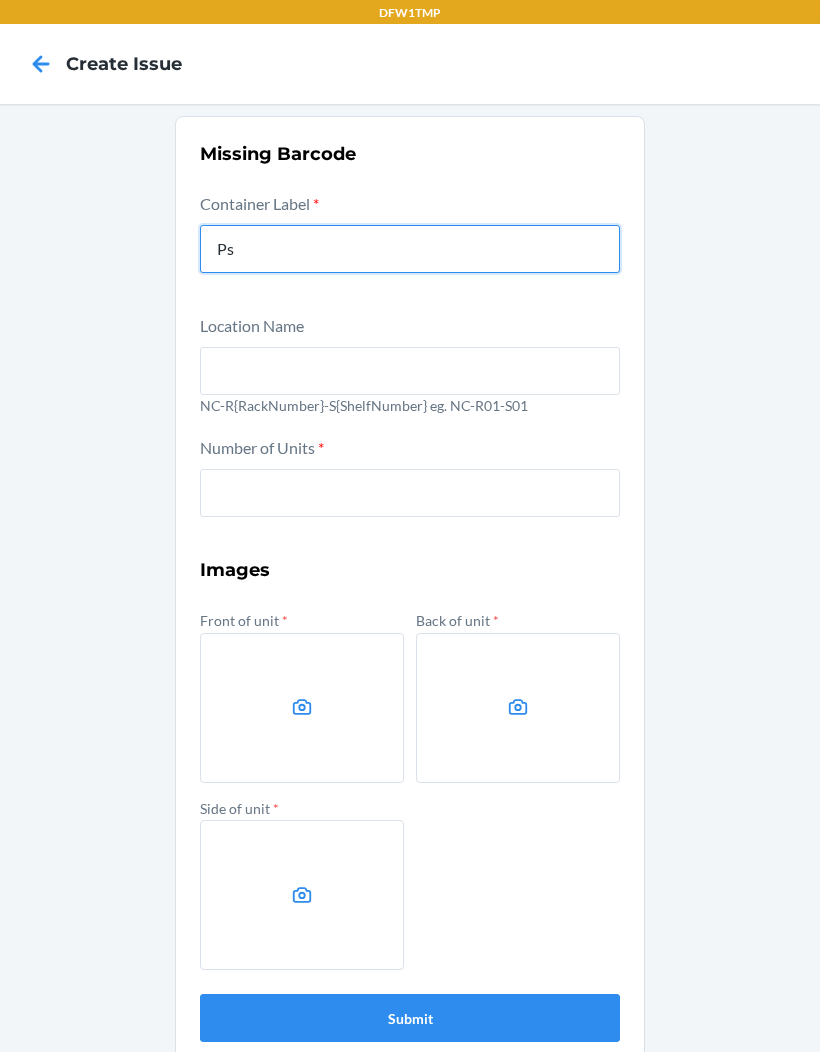 type on "P" 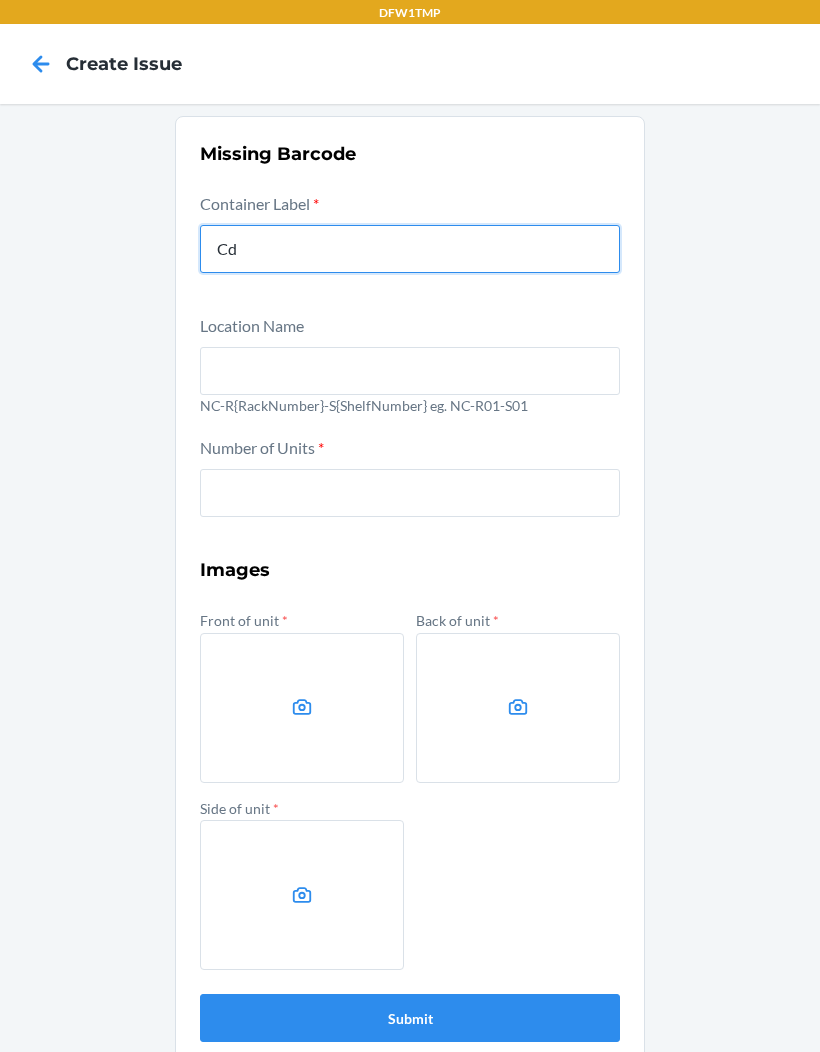 type on "CD8BXNFJ4TJ" 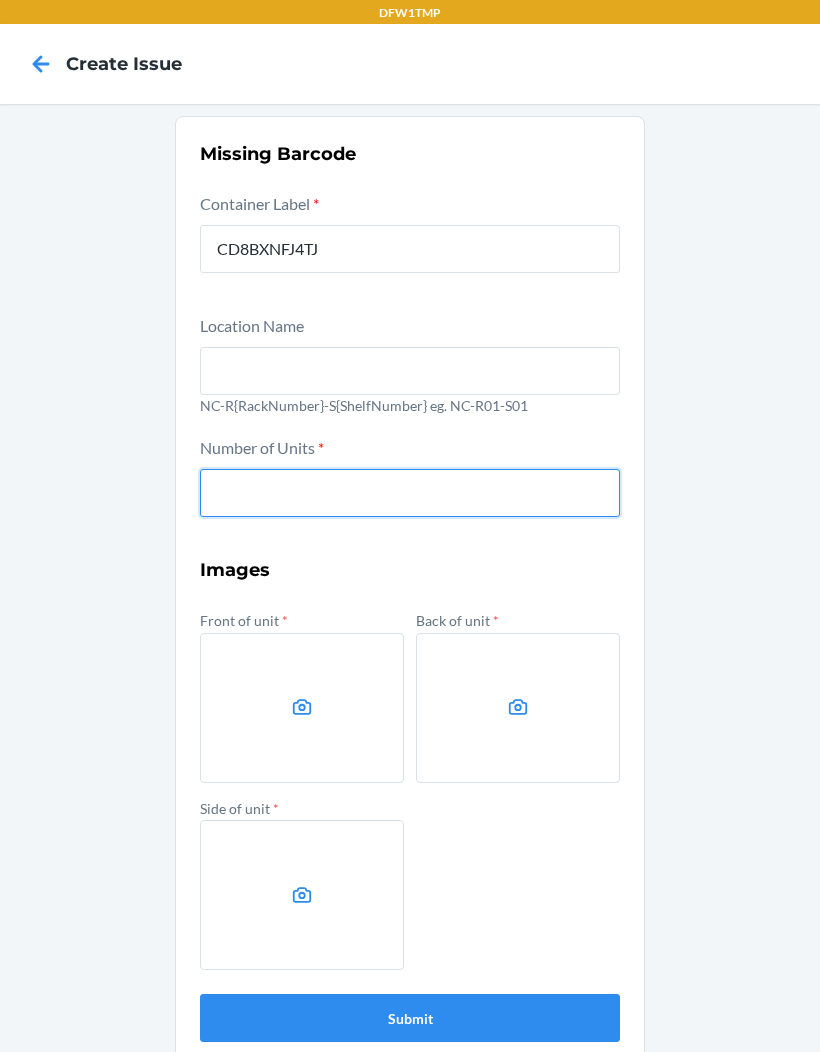 click at bounding box center (410, 493) 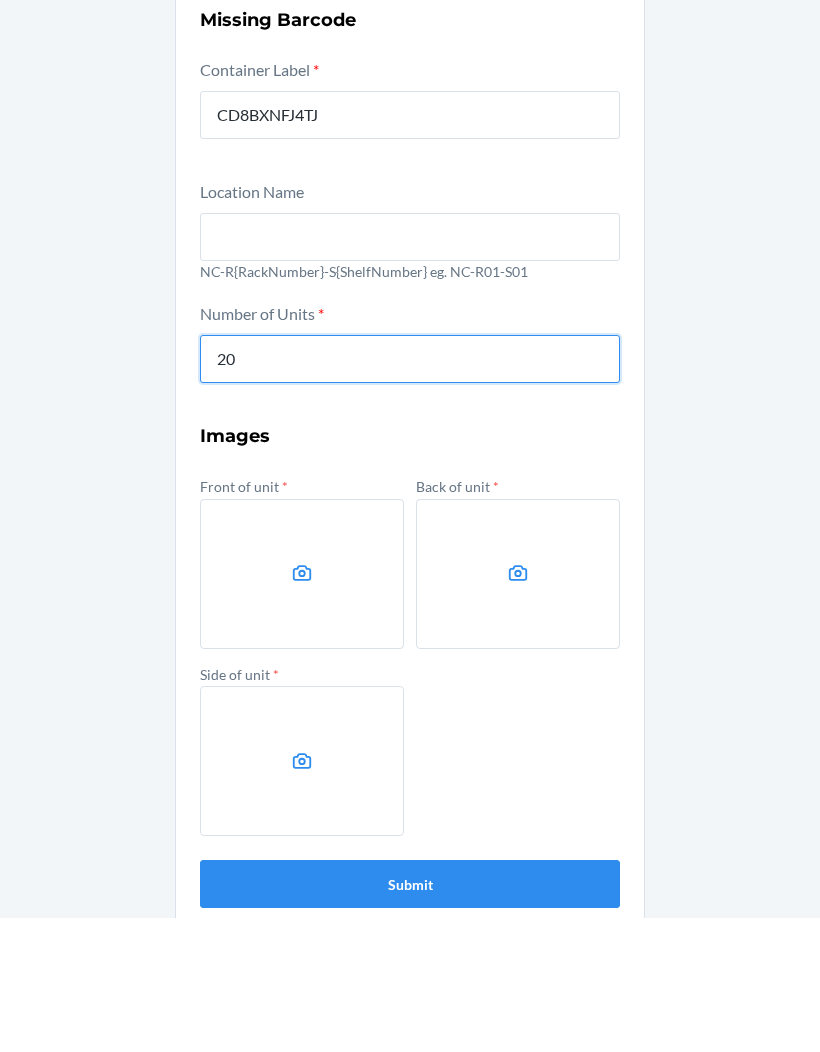 type on "20" 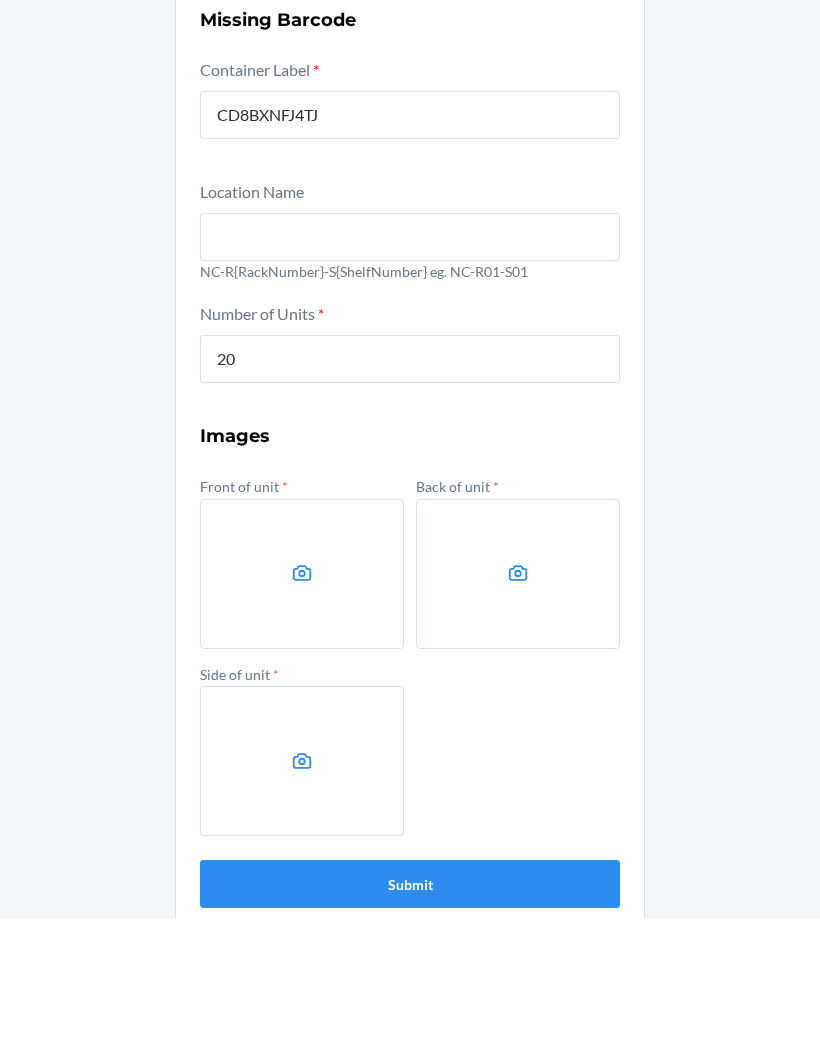 click at bounding box center (302, 708) 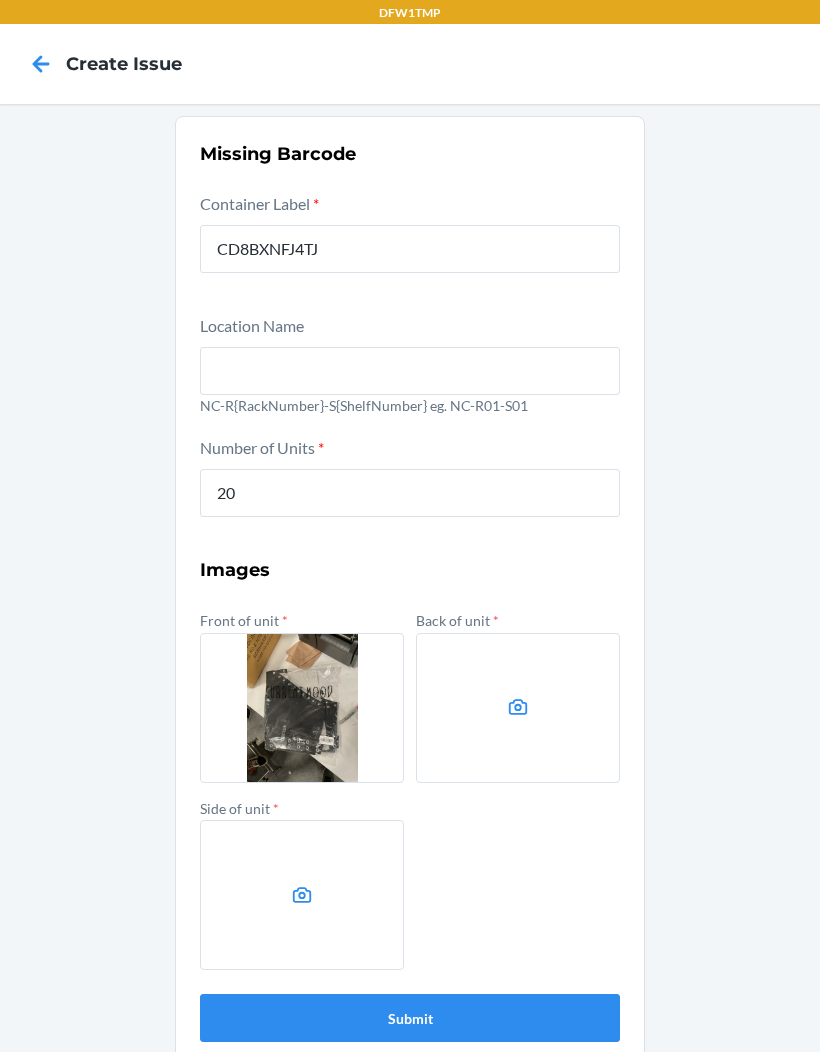 click 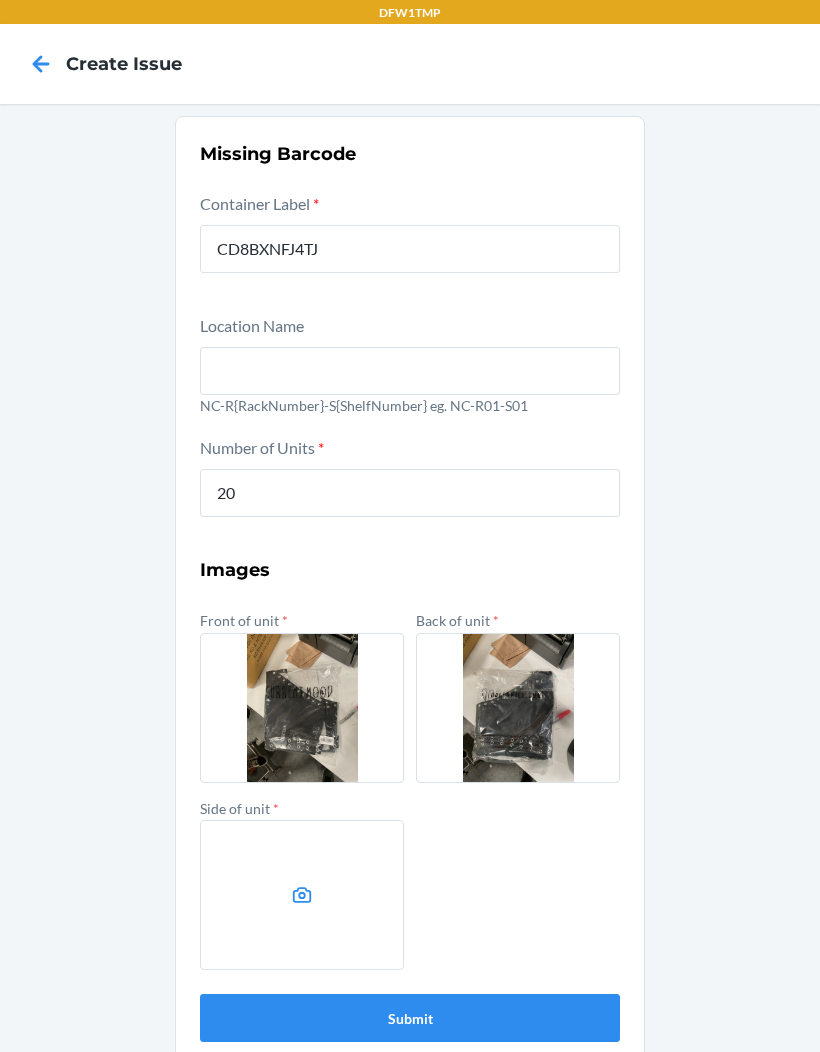 click at bounding box center (302, 895) 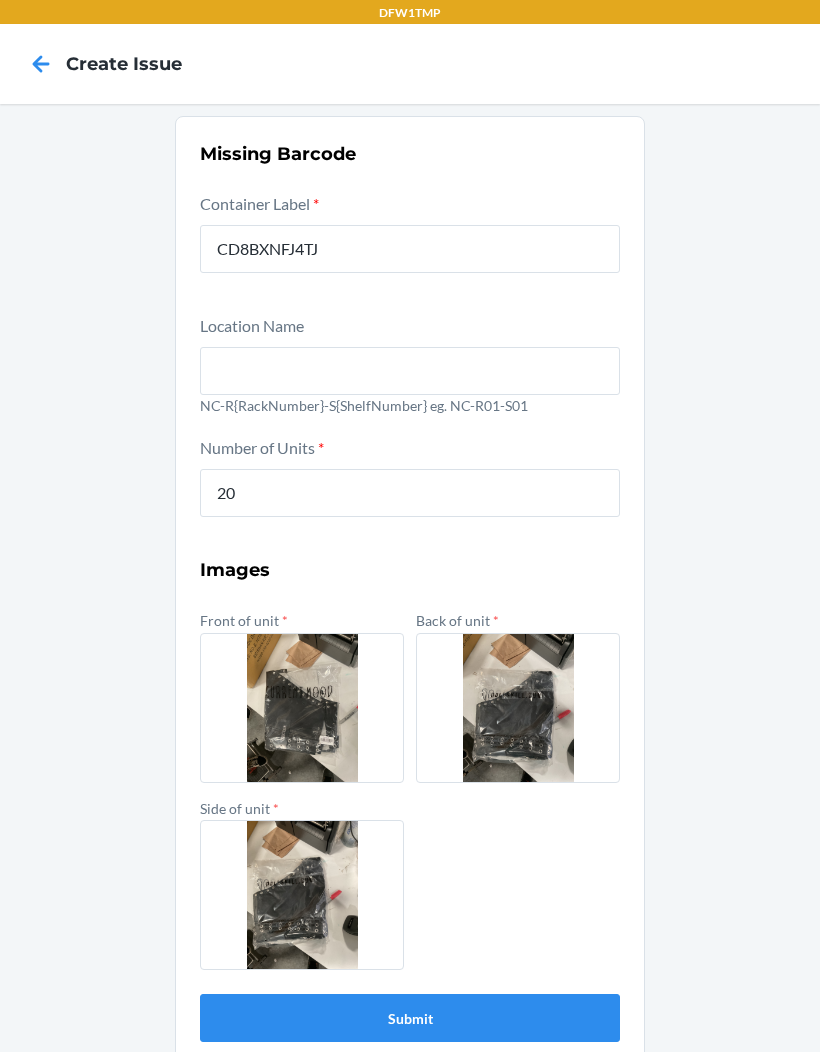 click on "Submit" at bounding box center (410, 1018) 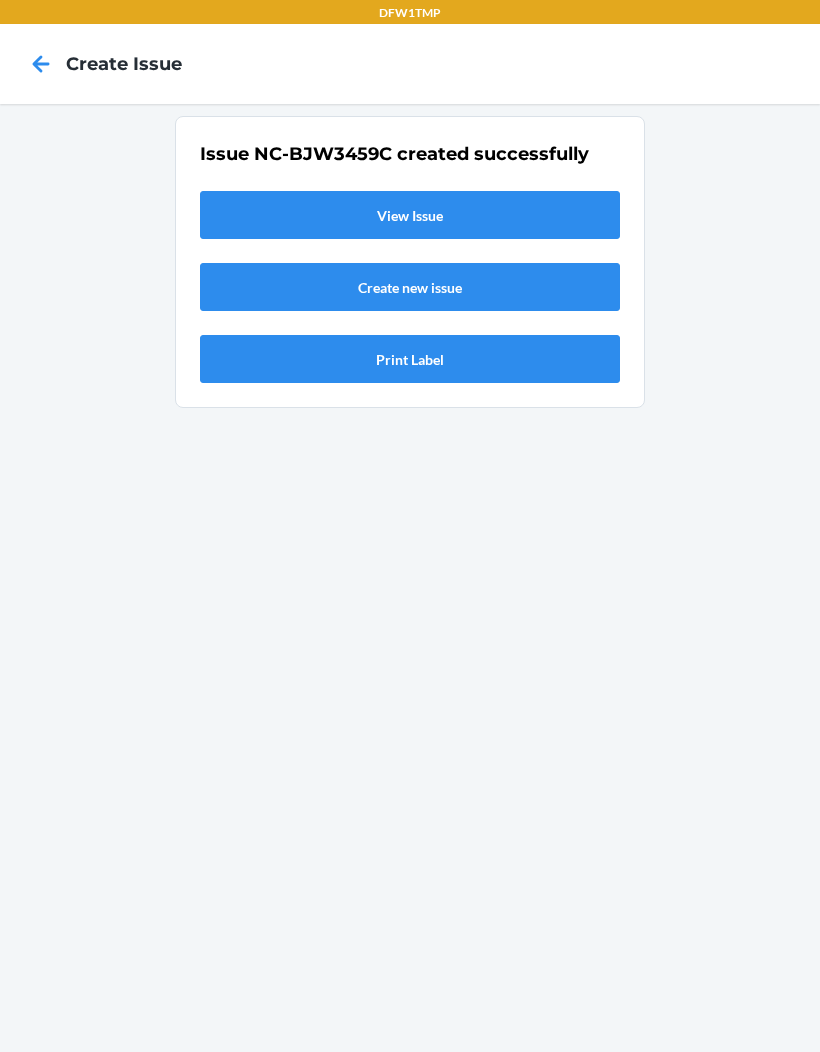 click on "View Issue" at bounding box center (410, 215) 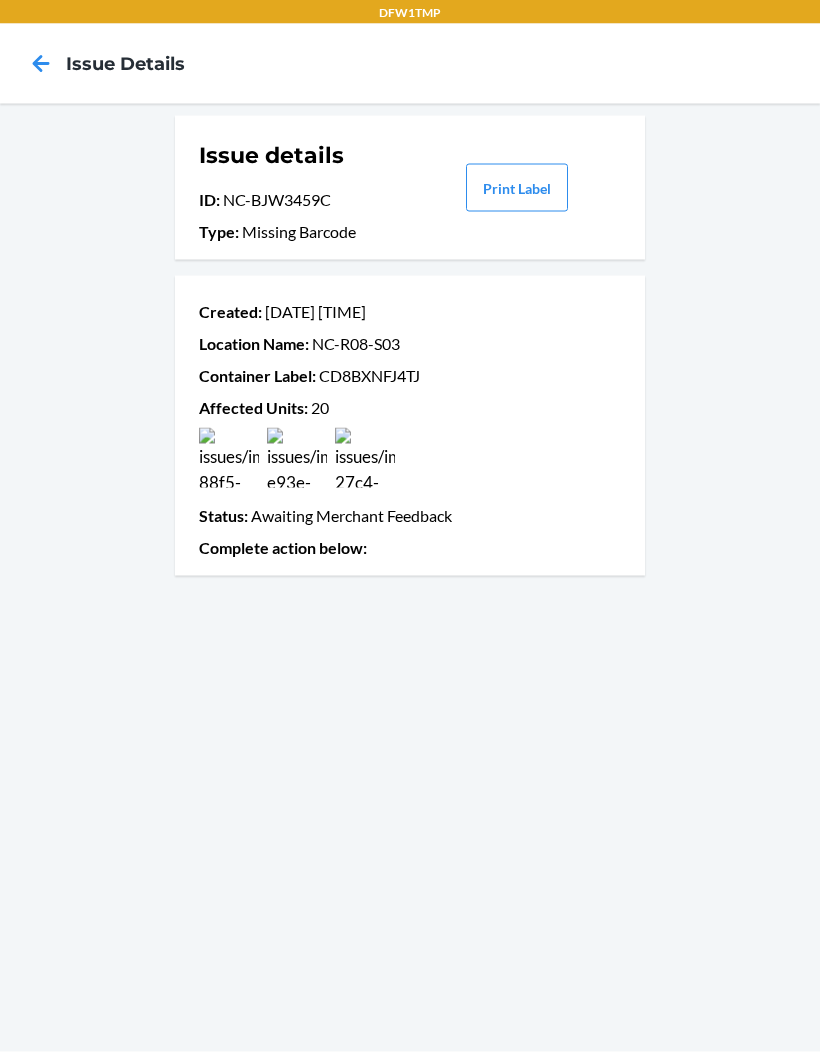 scroll, scrollTop: 0, scrollLeft: 0, axis: both 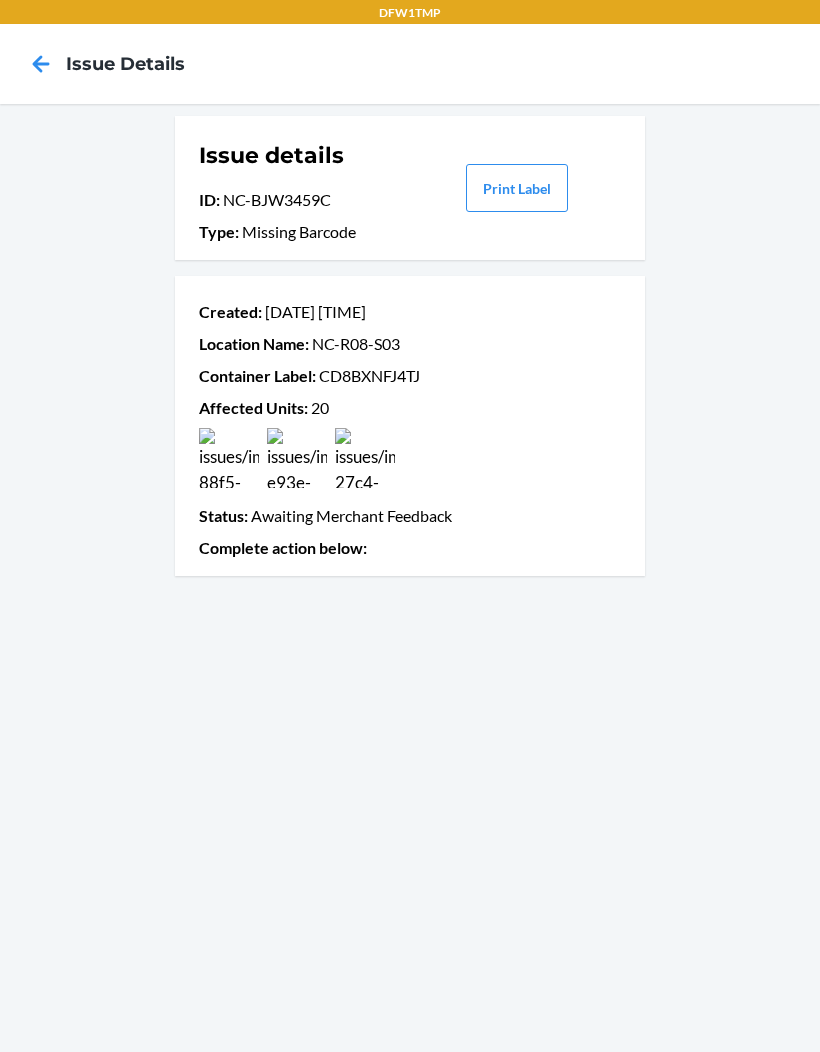 click 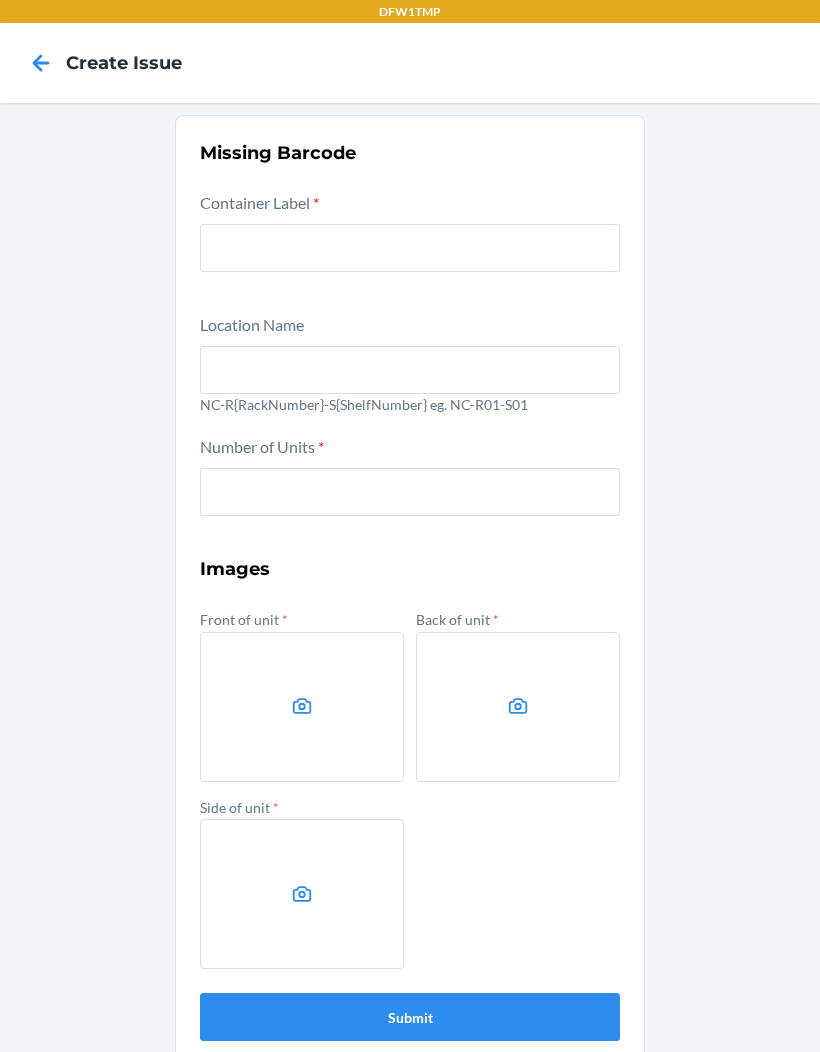 scroll, scrollTop: 0, scrollLeft: 0, axis: both 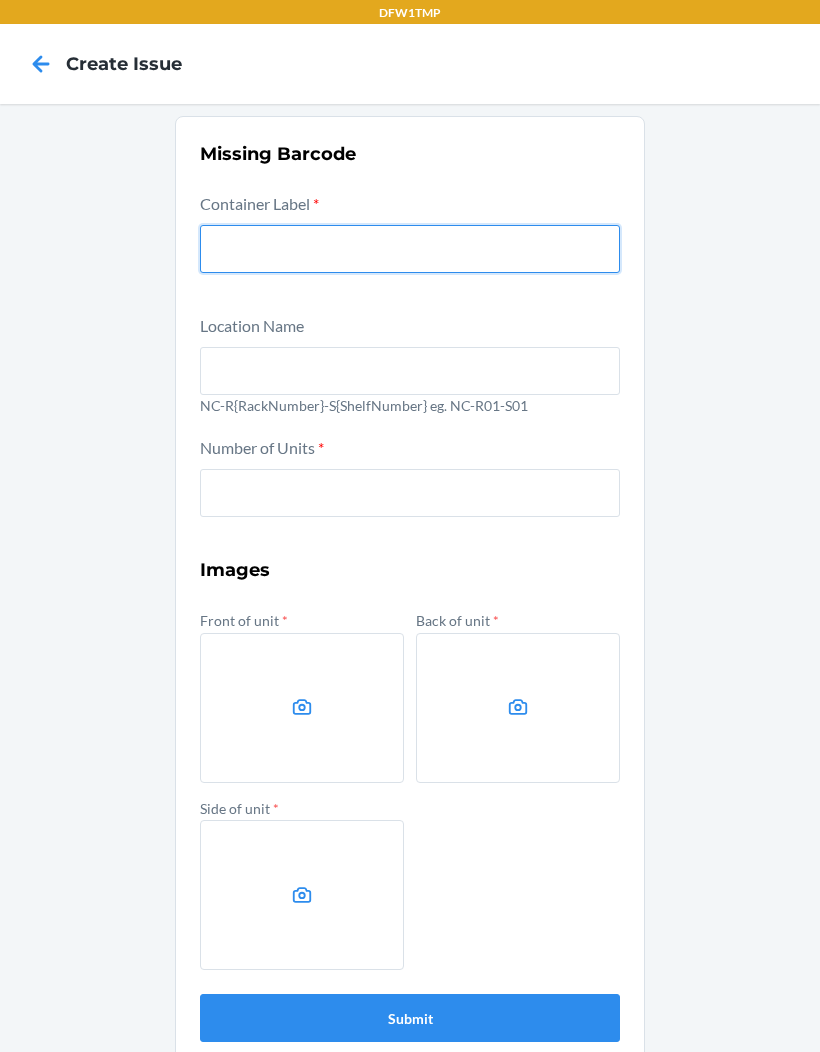 click at bounding box center [410, 249] 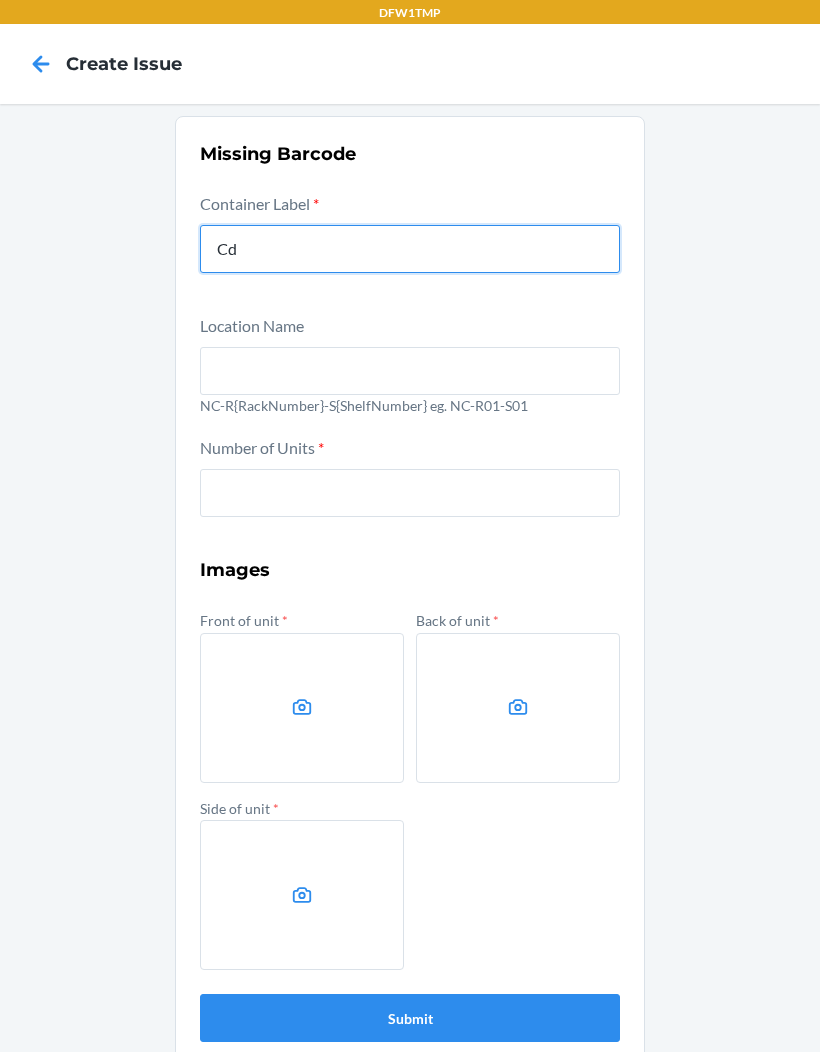 type on "CD8BXNFJ4TJ" 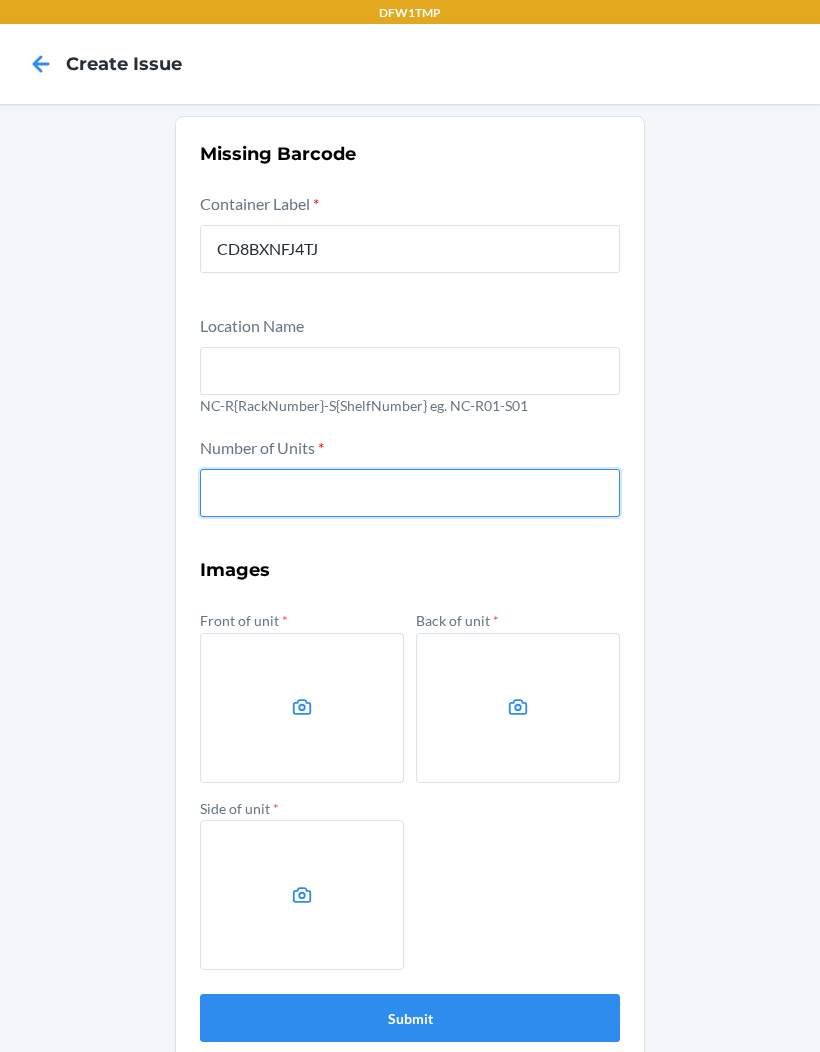 click at bounding box center (410, 493) 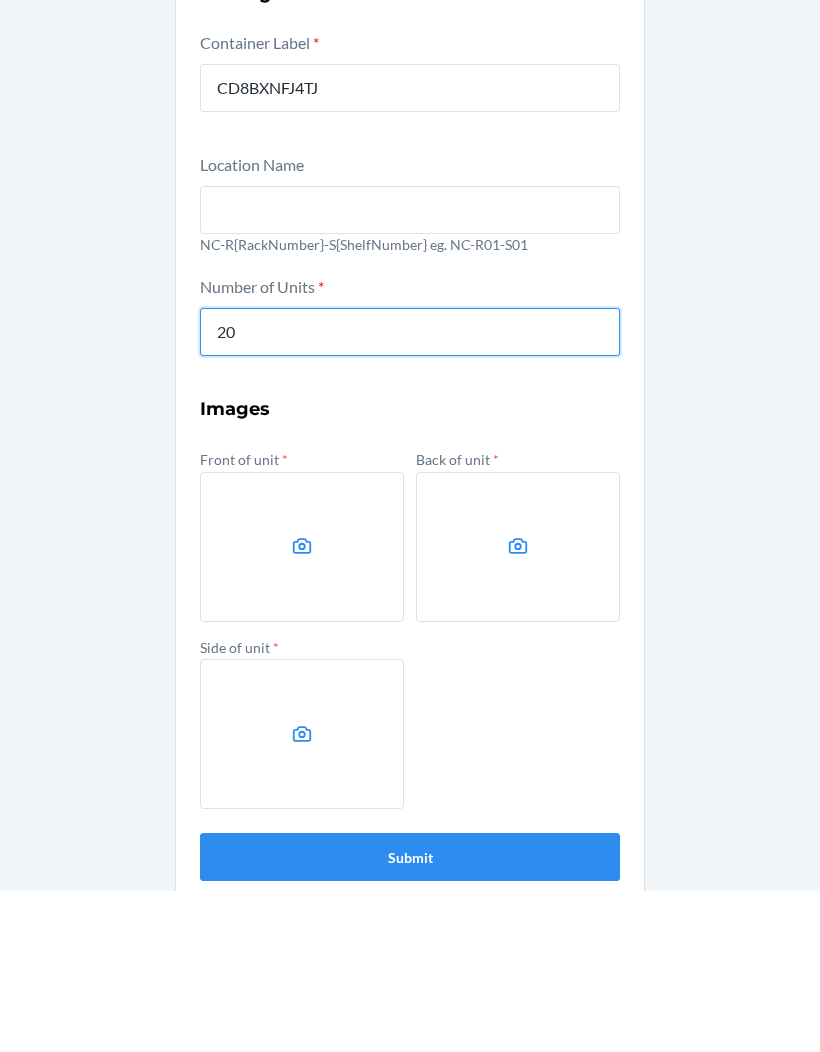 type on "20" 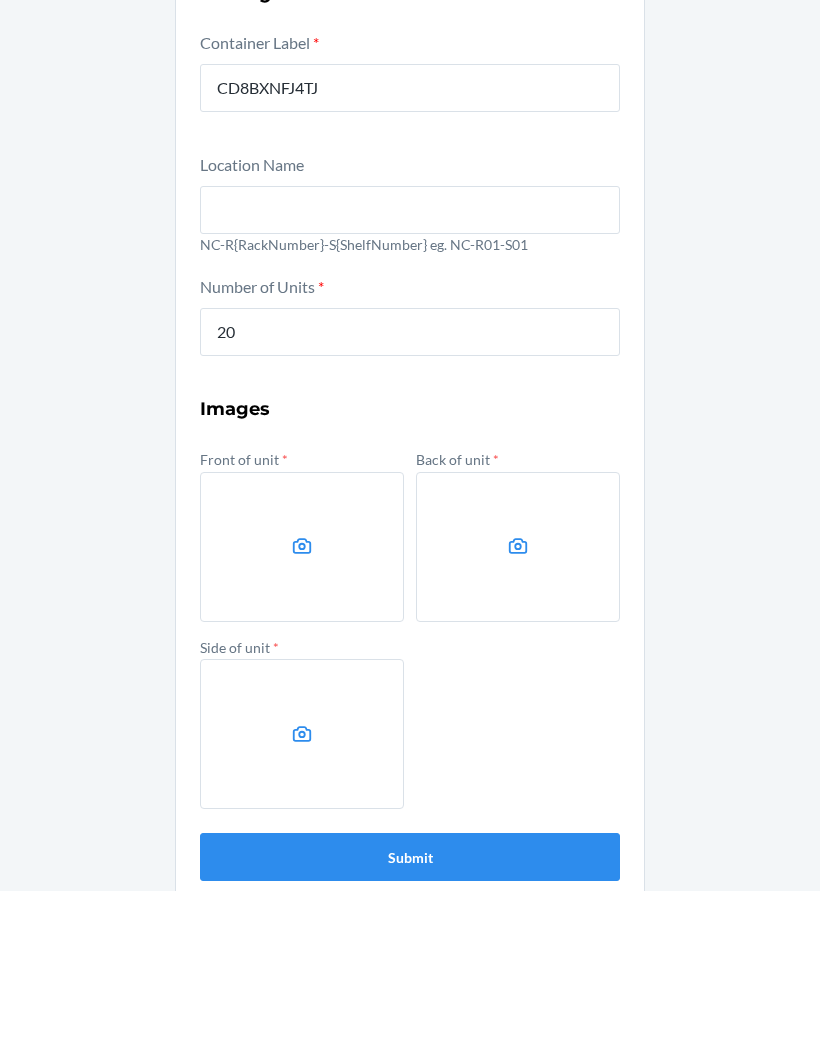 click at bounding box center (302, 708) 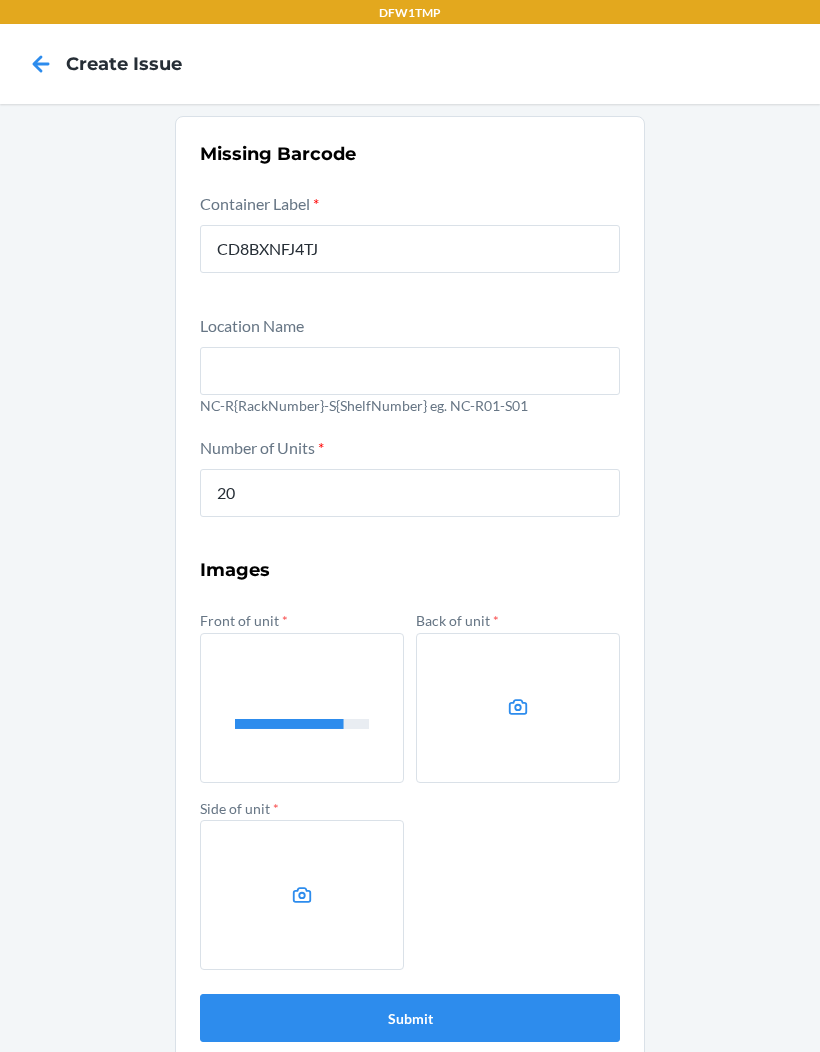 click at bounding box center (518, 708) 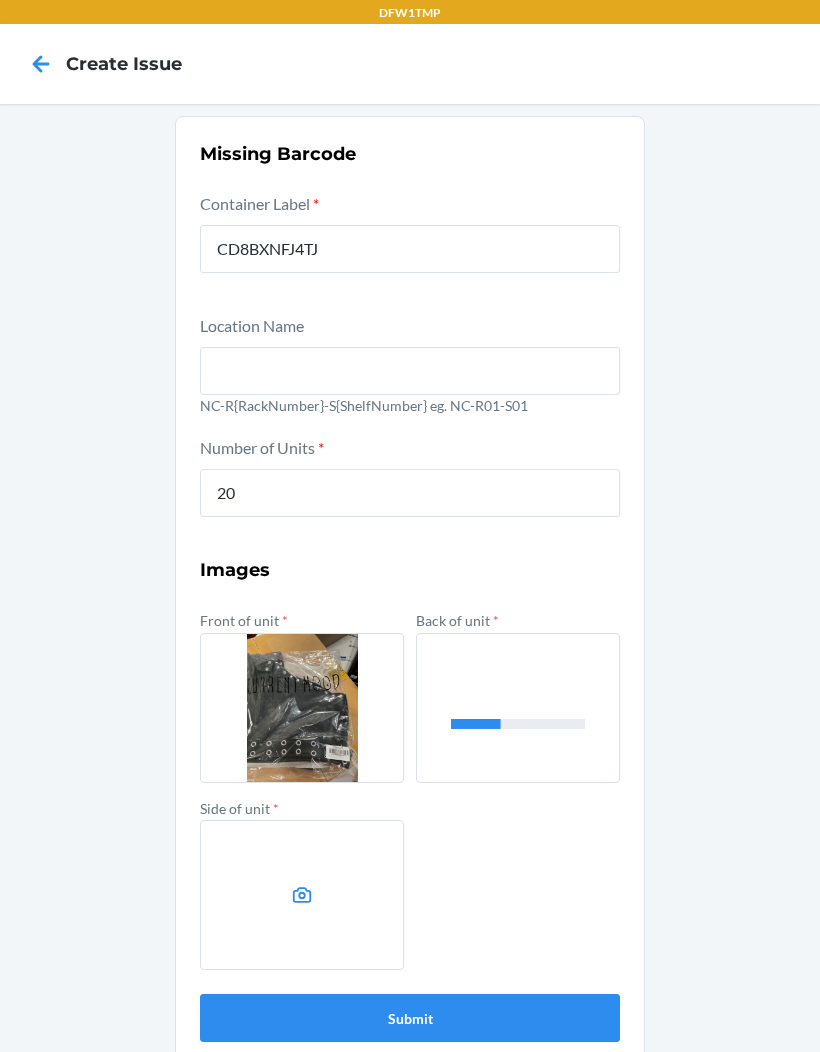 click at bounding box center [302, 895] 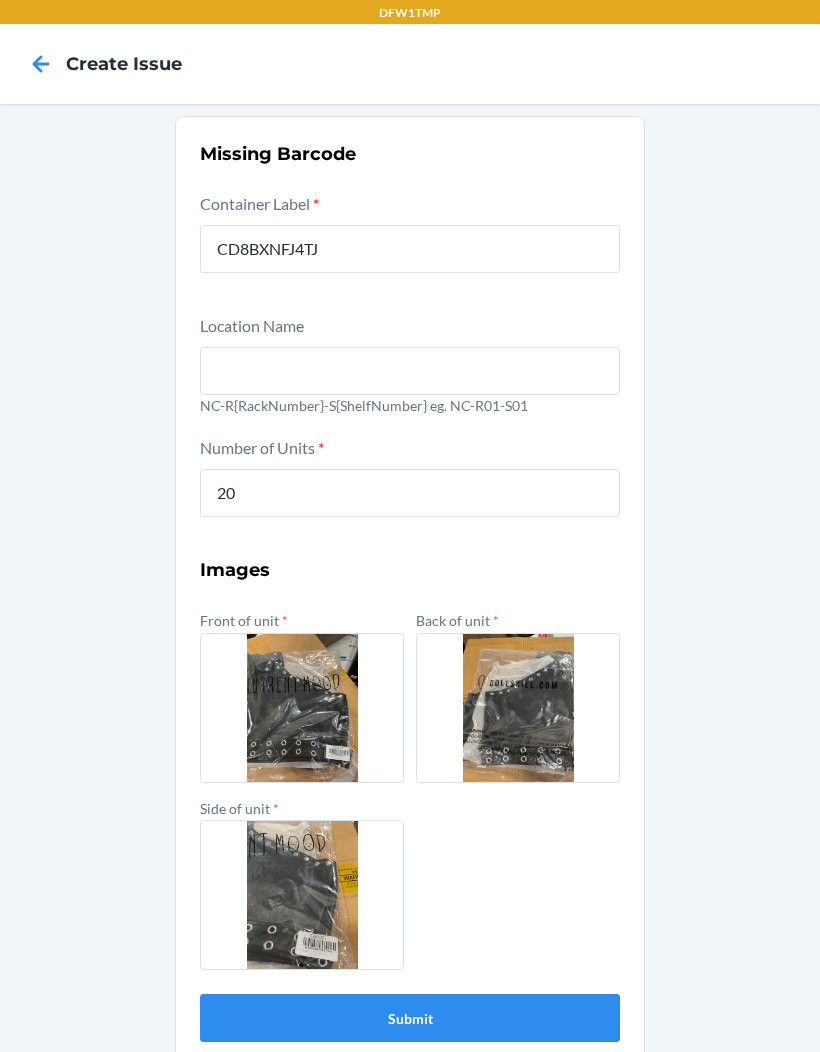 click on "Submit" at bounding box center [410, 1018] 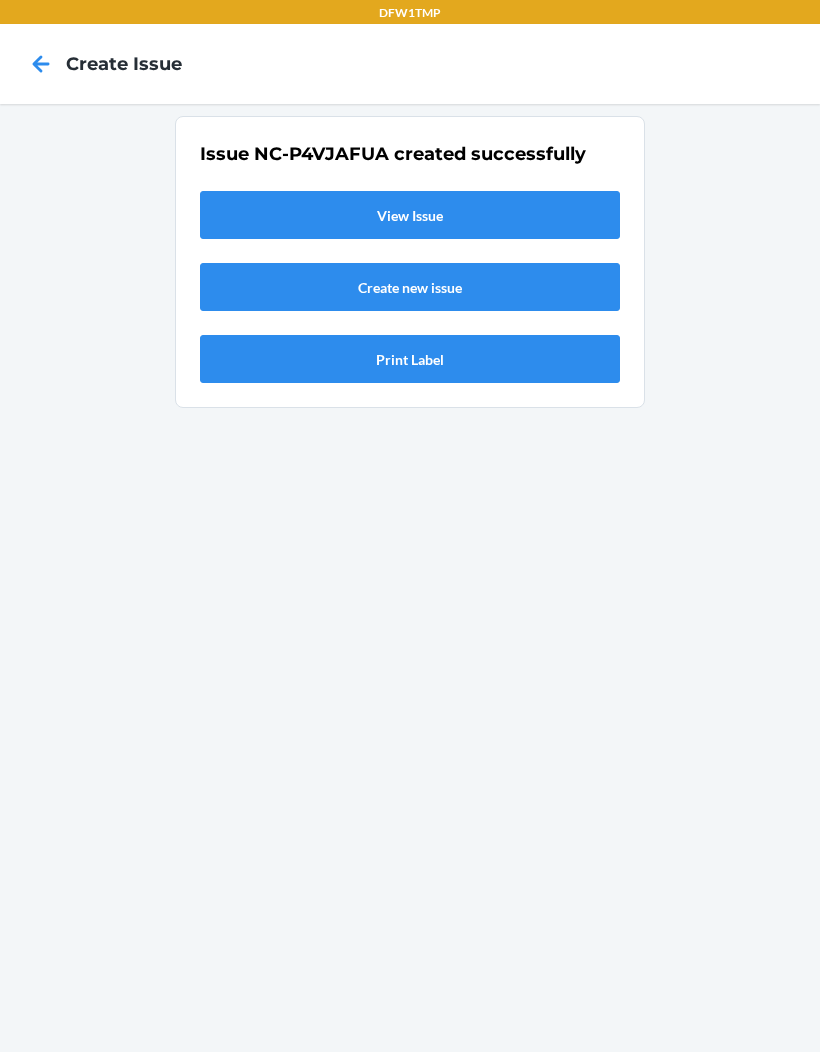 click on "View Issue" at bounding box center [410, 215] 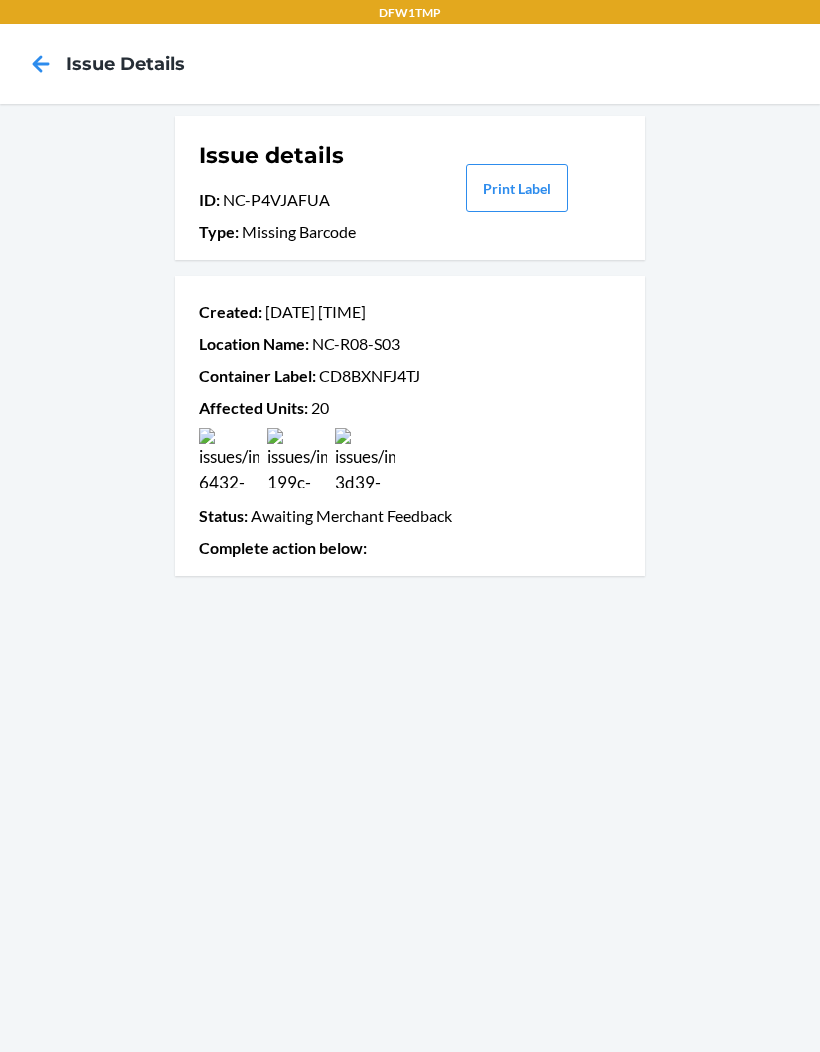 scroll, scrollTop: 0, scrollLeft: 0, axis: both 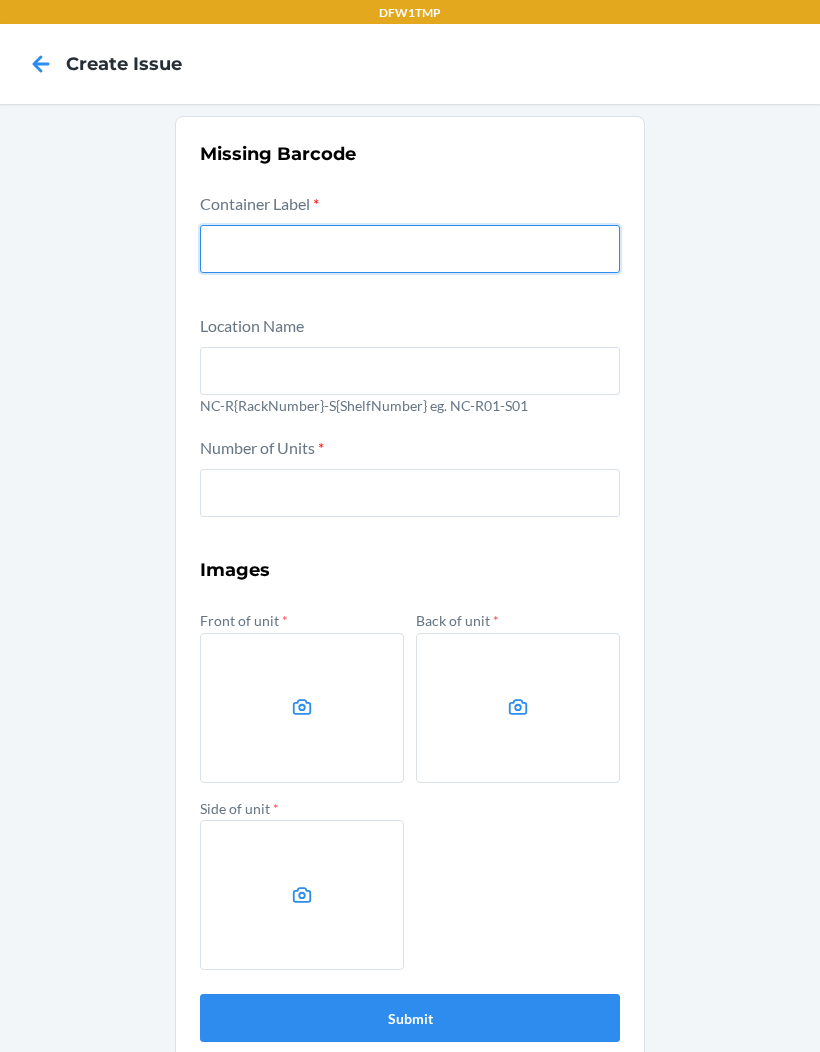 click at bounding box center [410, 249] 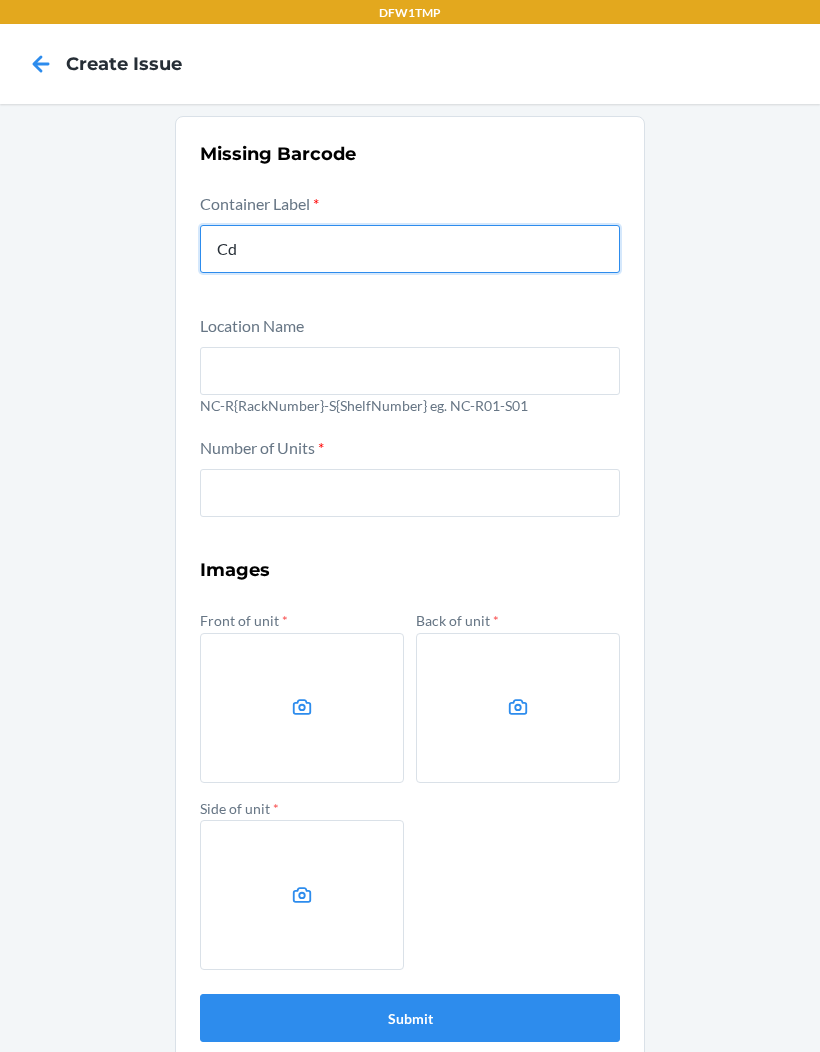 type on "CD8BXNFJ4TJ" 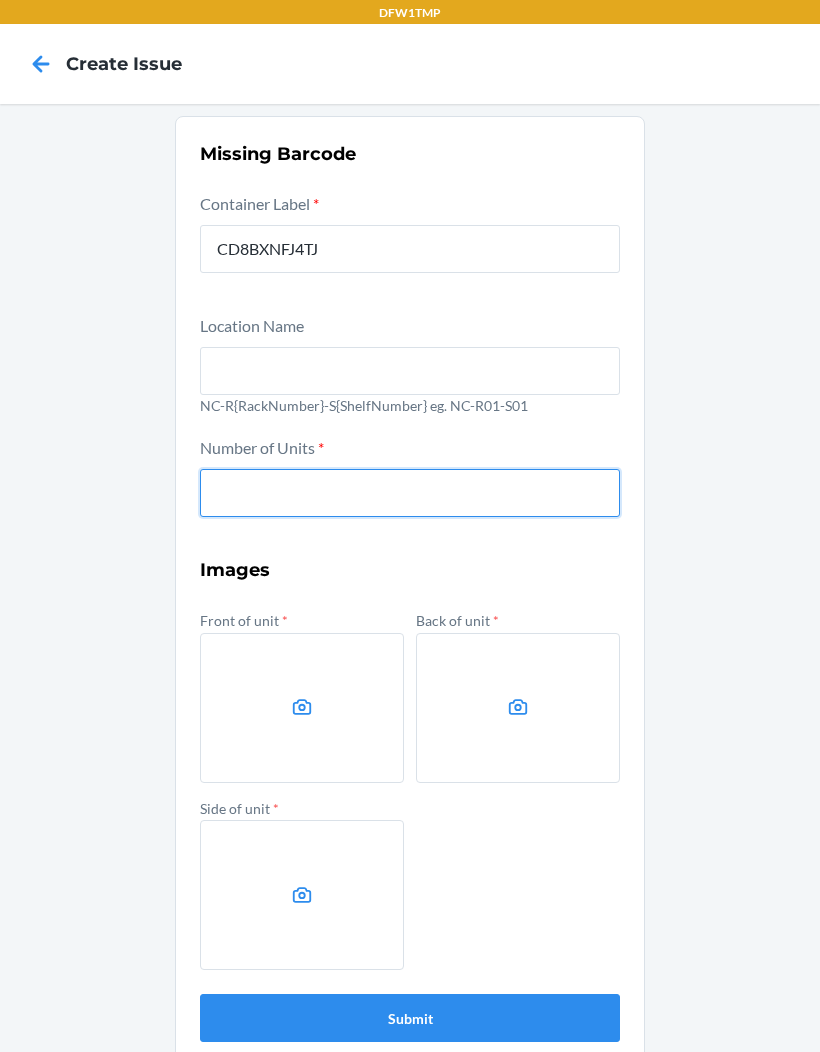 click at bounding box center [410, 493] 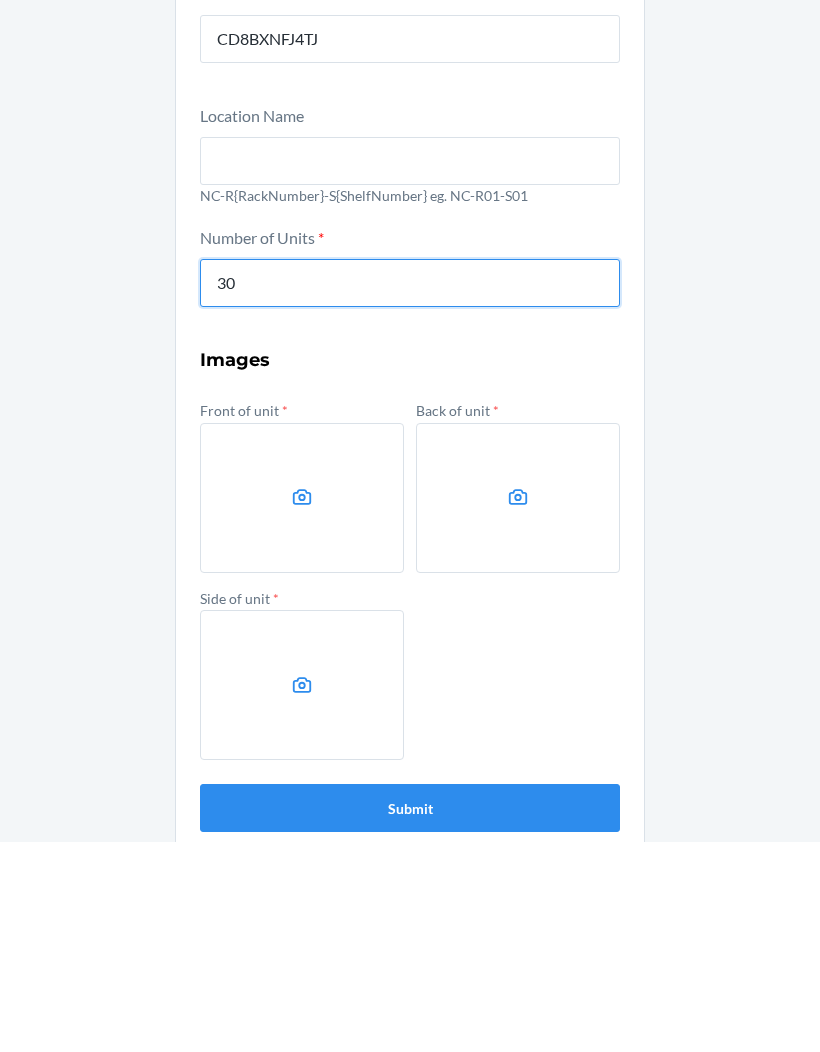 type on "30" 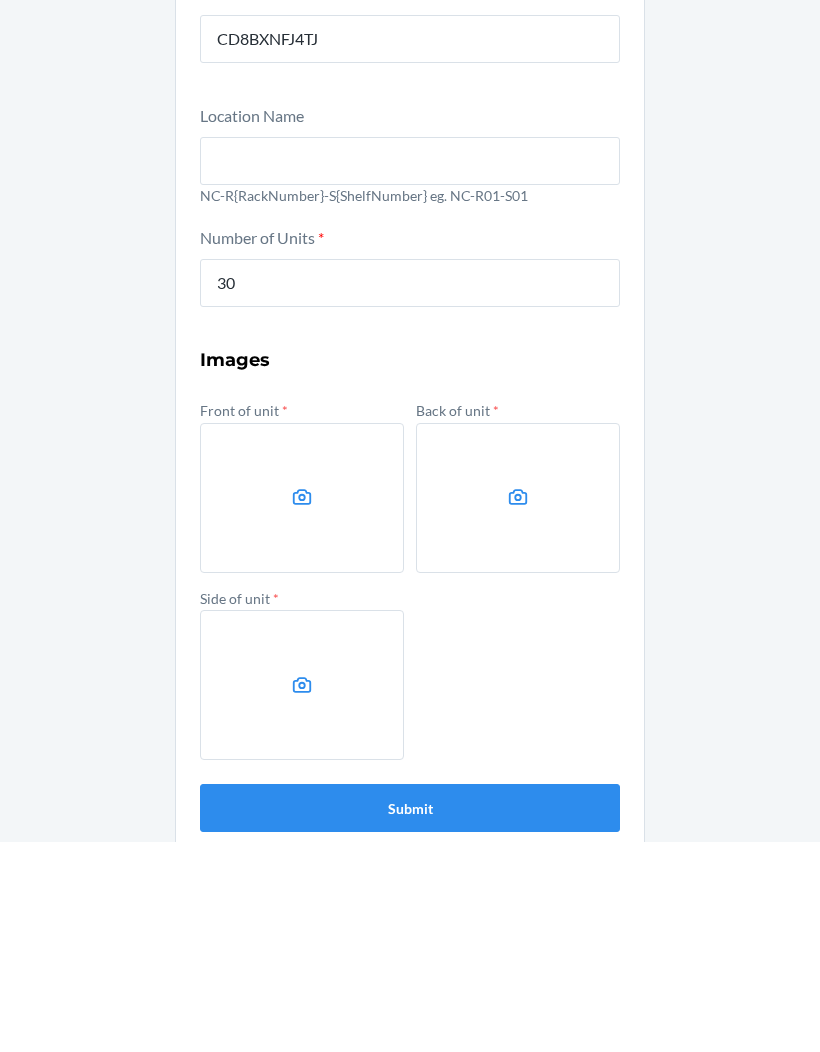 click at bounding box center (302, 708) 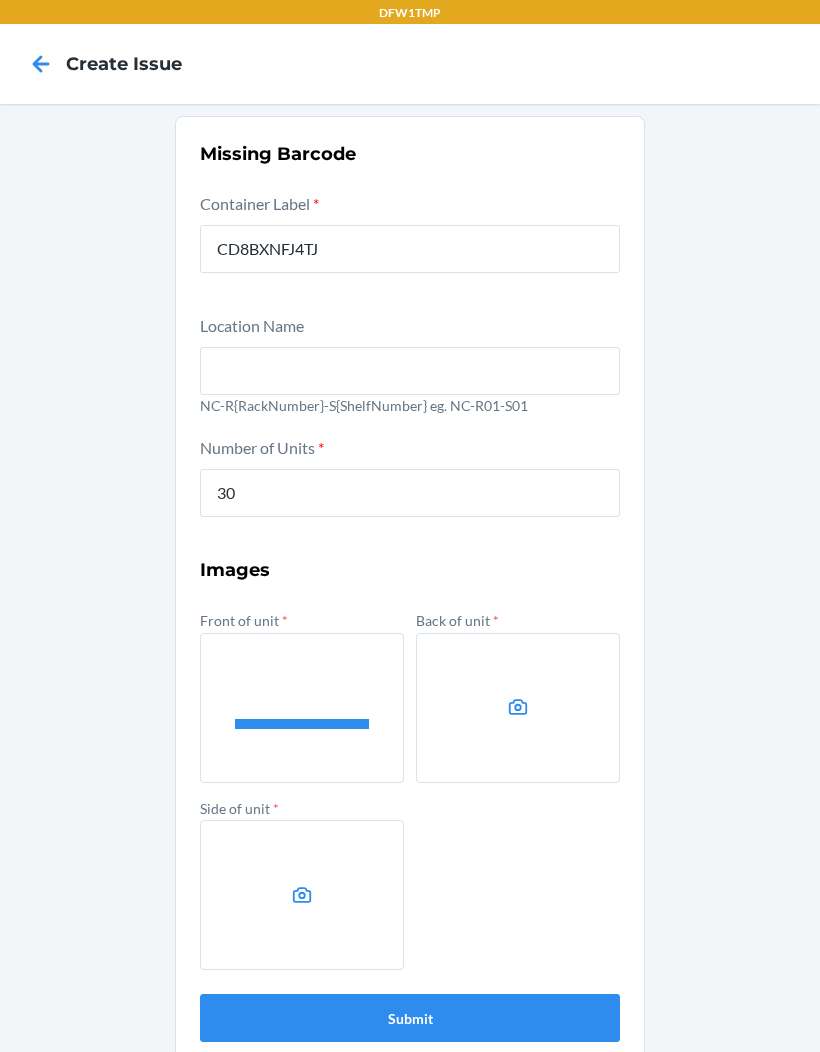 click at bounding box center [518, 708] 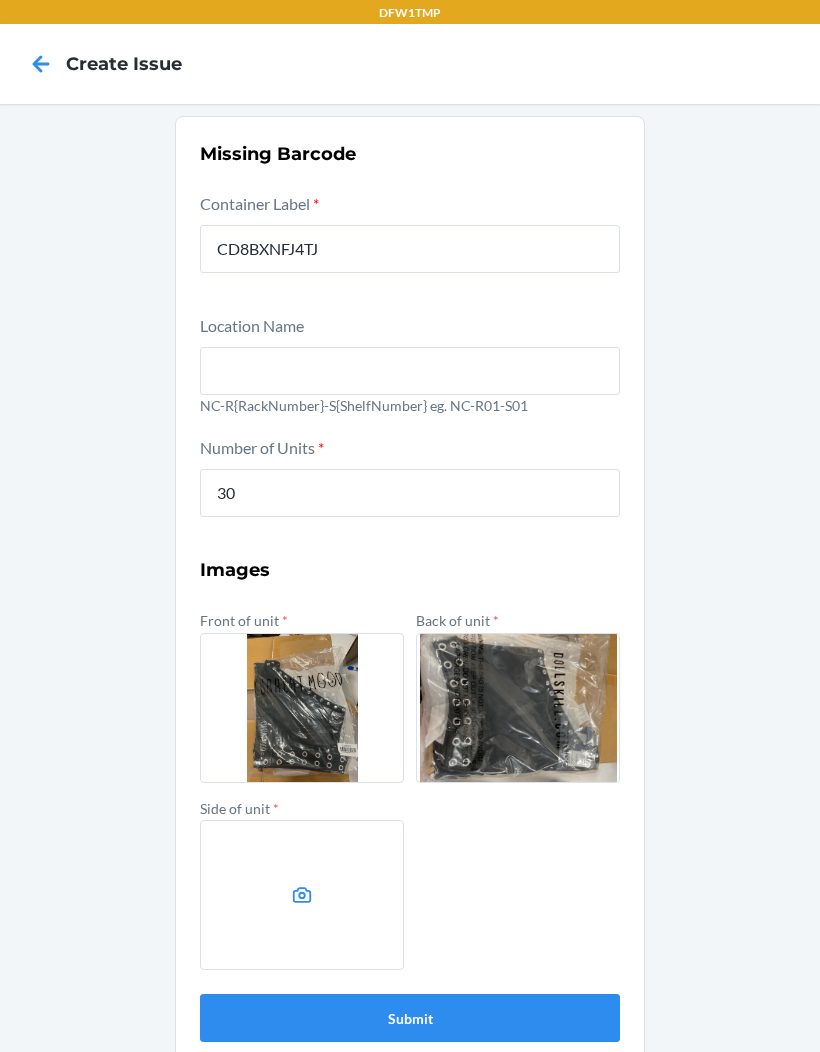 click at bounding box center [302, 895] 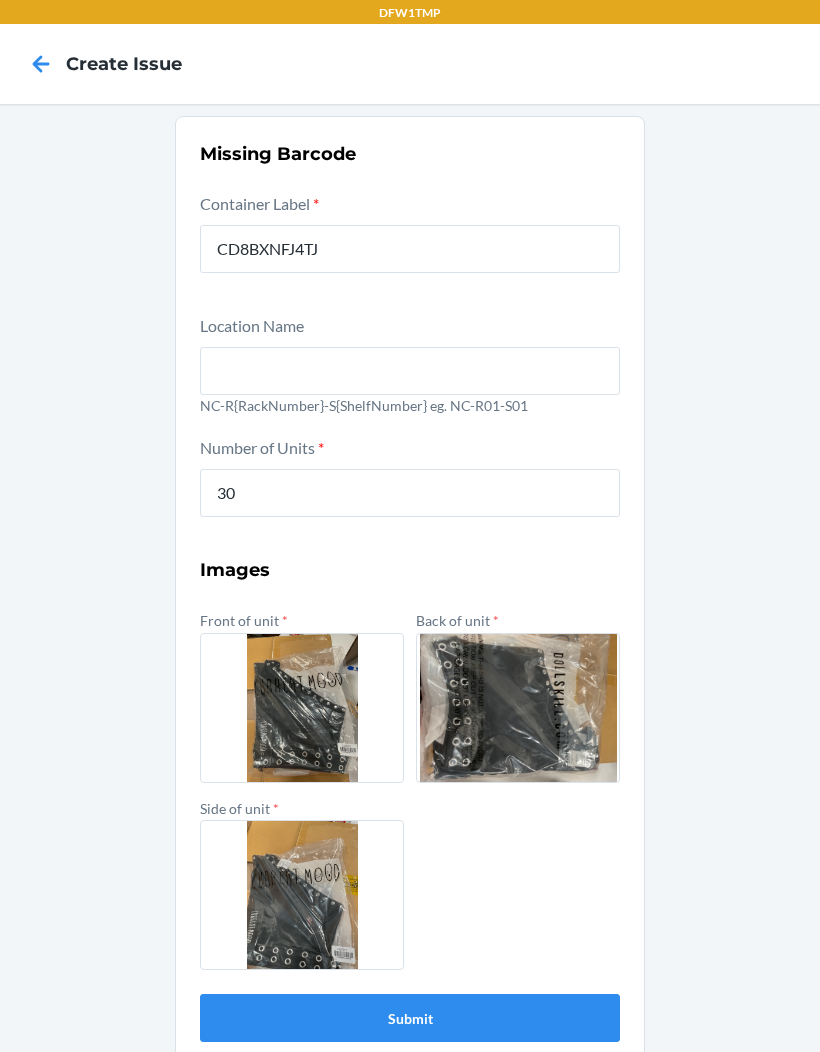 click on "Submit" at bounding box center [410, 1018] 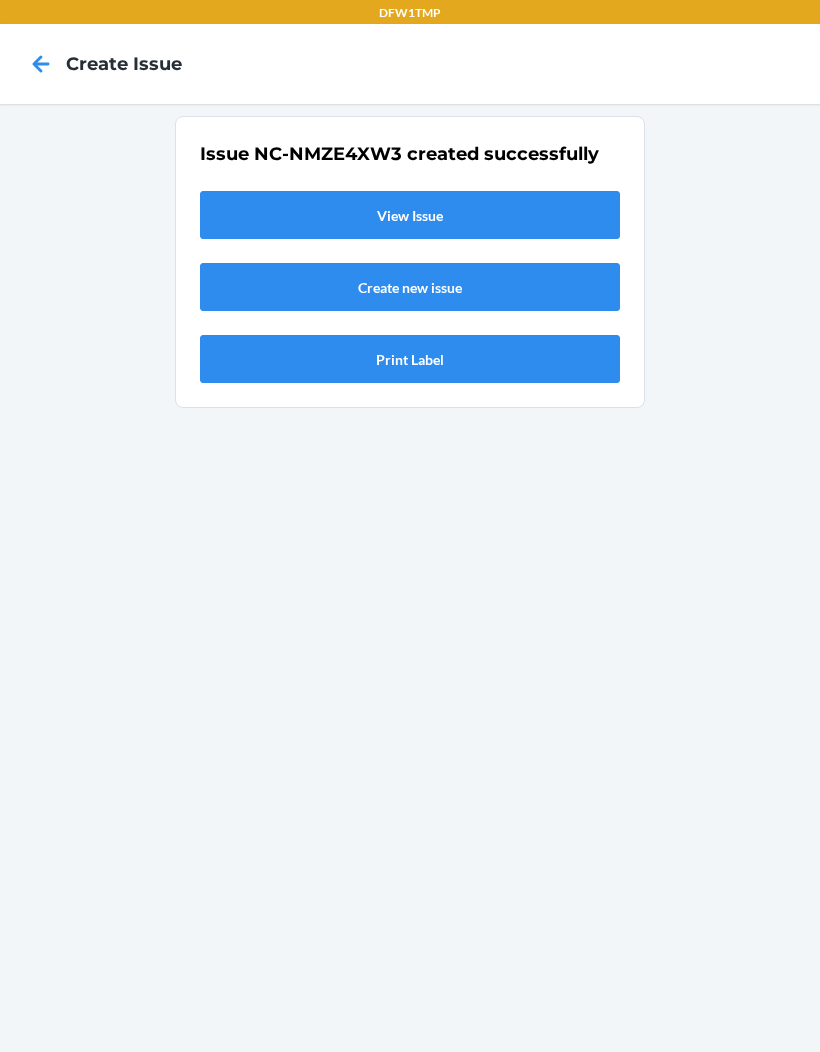 click on "View Issue" at bounding box center [410, 215] 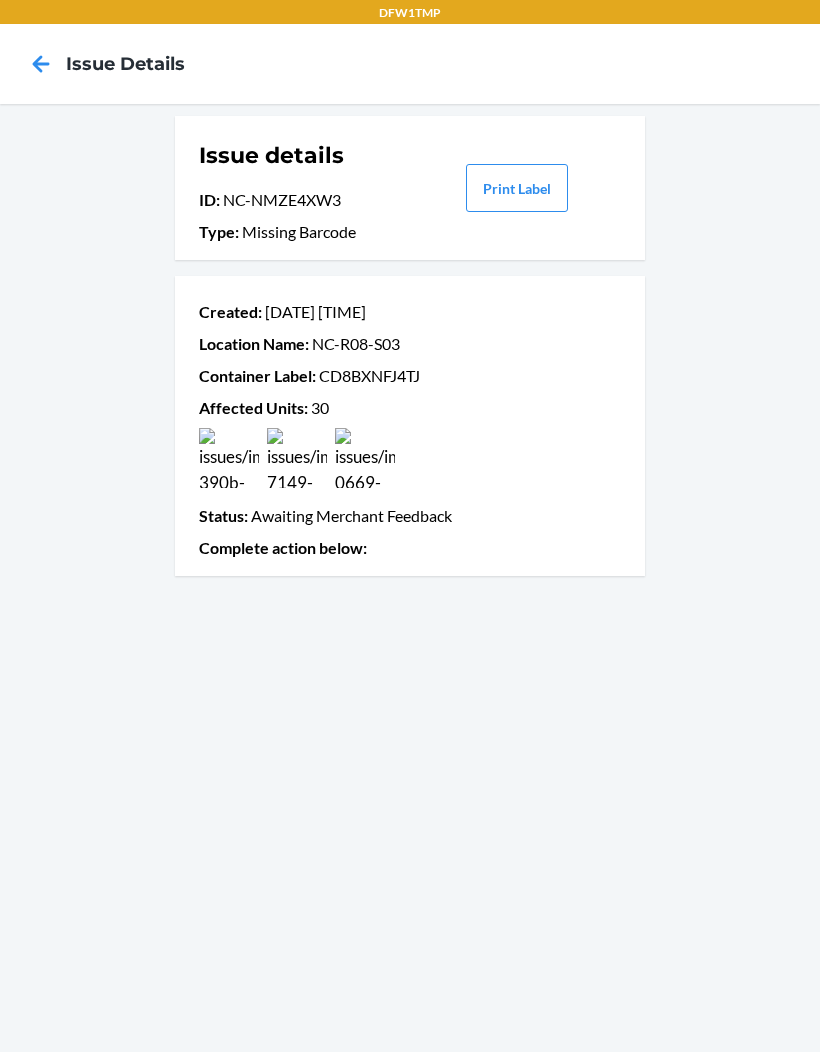scroll, scrollTop: 0, scrollLeft: 0, axis: both 